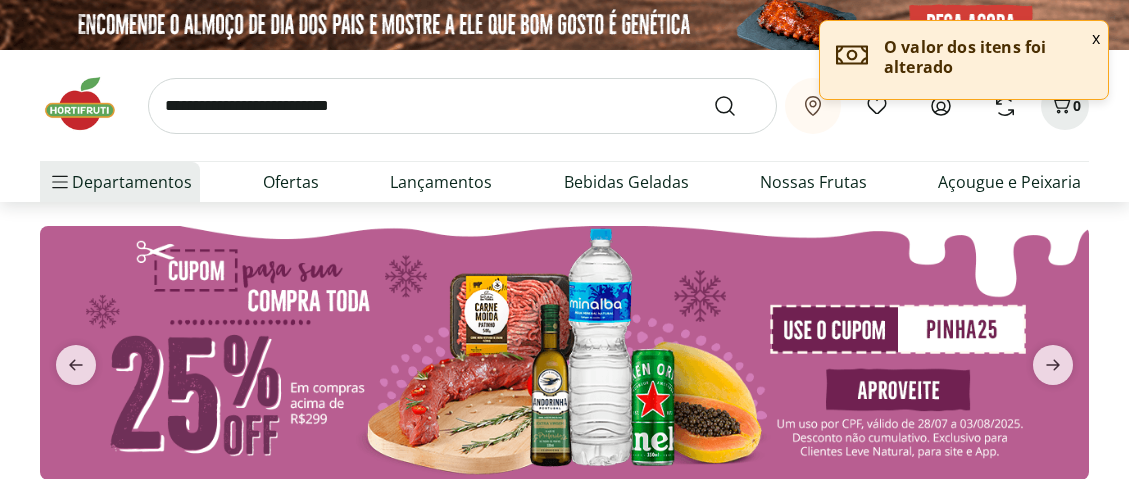 scroll, scrollTop: 0, scrollLeft: 0, axis: both 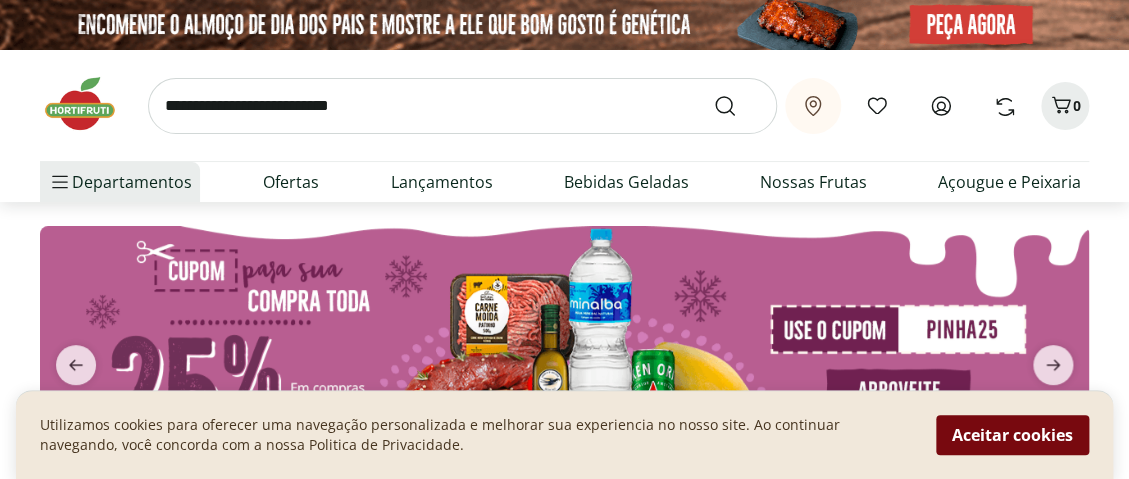 click on "Aceitar cookies" at bounding box center [1012, 435] 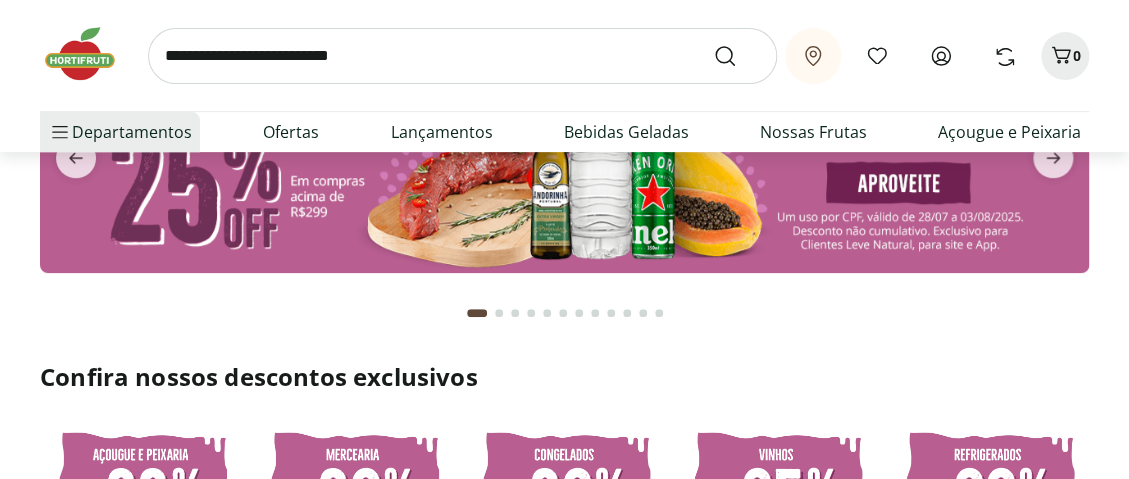 scroll, scrollTop: 0, scrollLeft: 0, axis: both 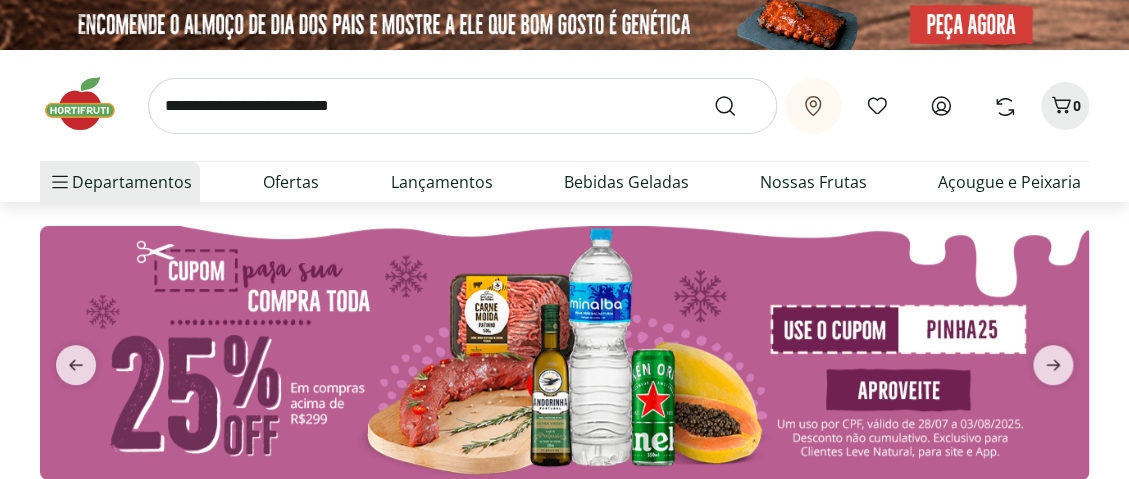 click 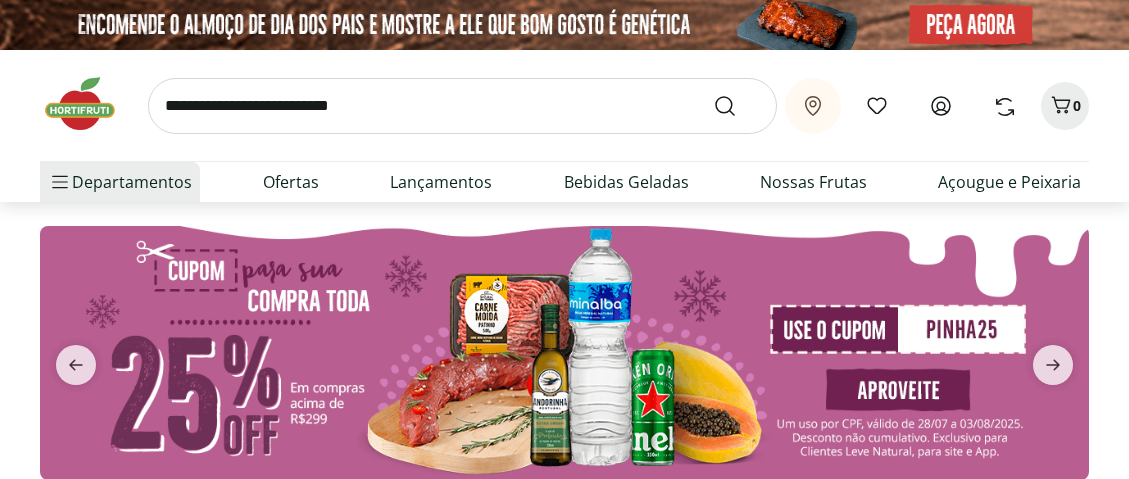scroll, scrollTop: 0, scrollLeft: 0, axis: both 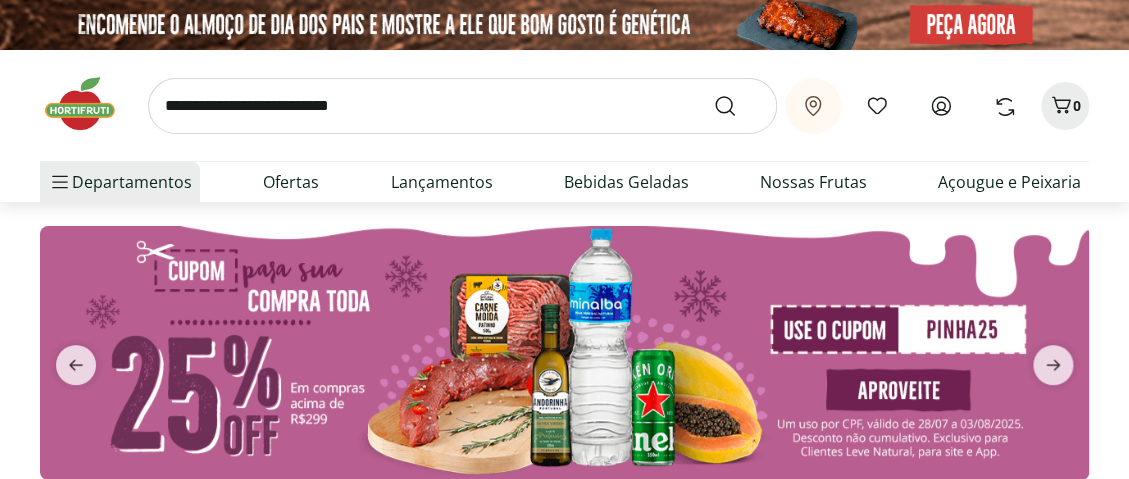 click at bounding box center (462, 106) 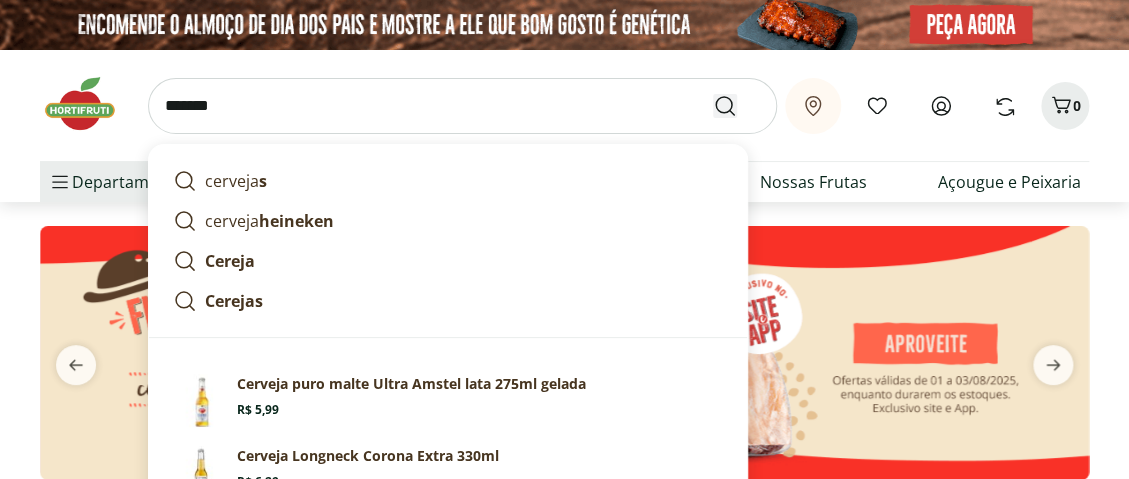 type on "*******" 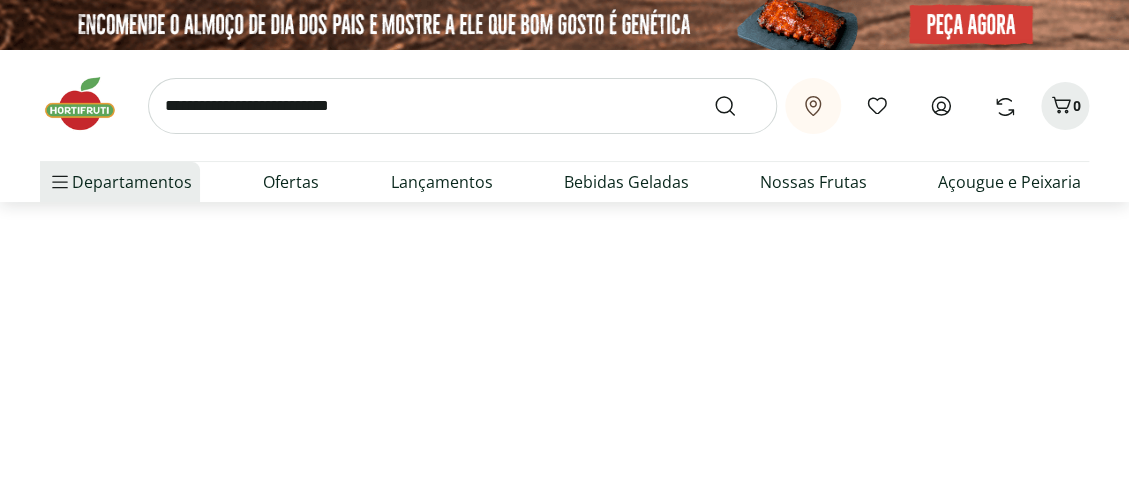 select on "**********" 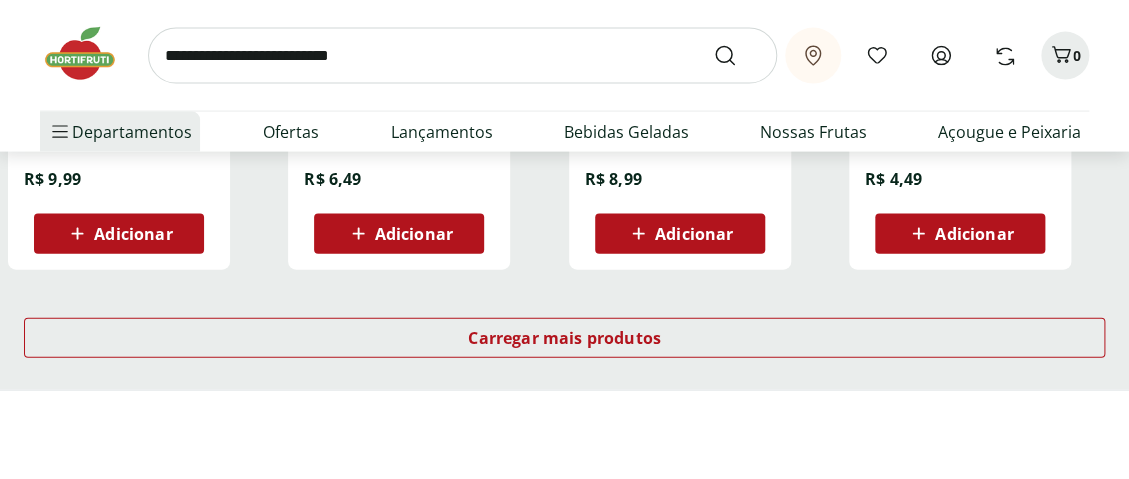 scroll, scrollTop: 1500, scrollLeft: 0, axis: vertical 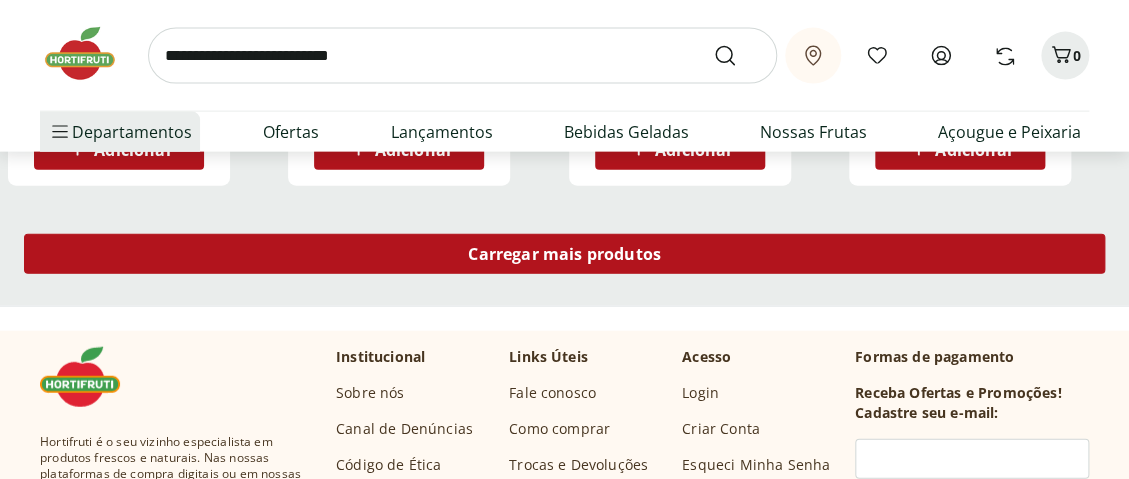 click on "Carregar mais produtos" at bounding box center (564, 254) 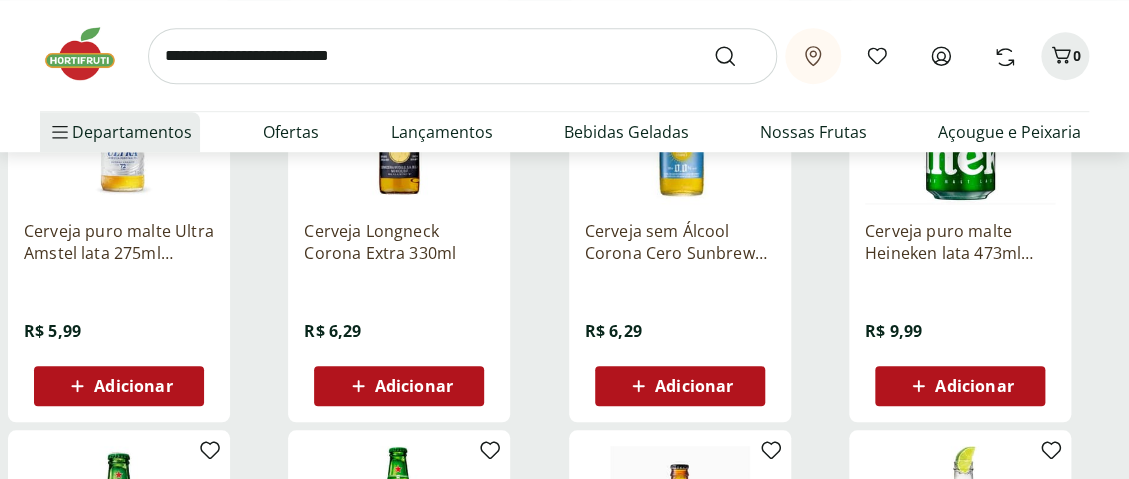 scroll, scrollTop: 500, scrollLeft: 0, axis: vertical 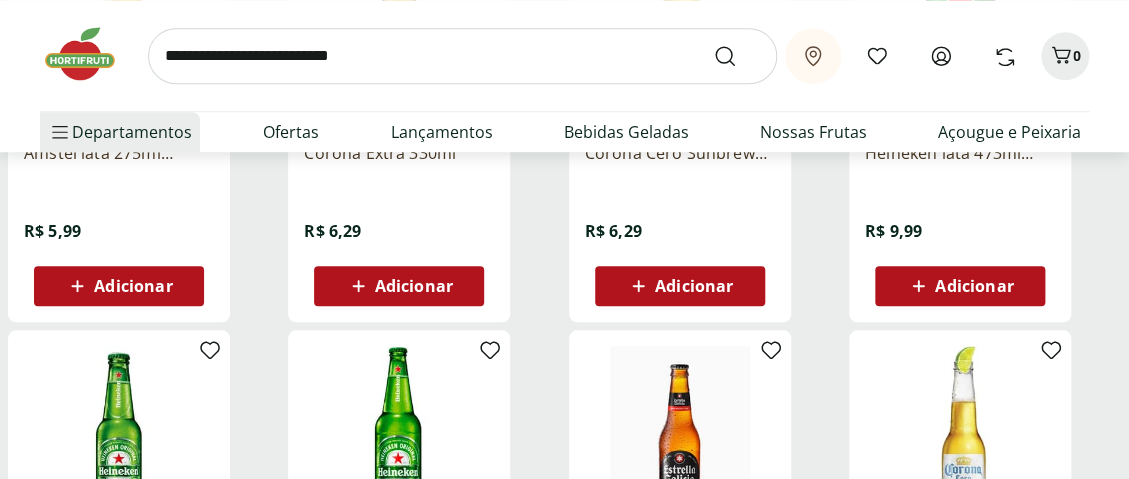 click on "Adicionar" at bounding box center [414, 286] 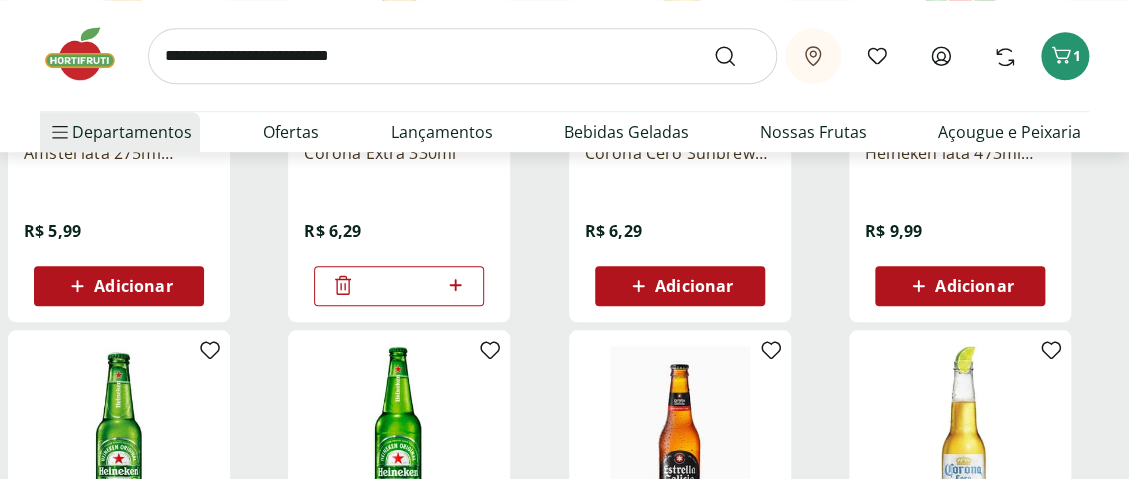 drag, startPoint x: 406, startPoint y: 284, endPoint x: 389, endPoint y: 285, distance: 17.029387 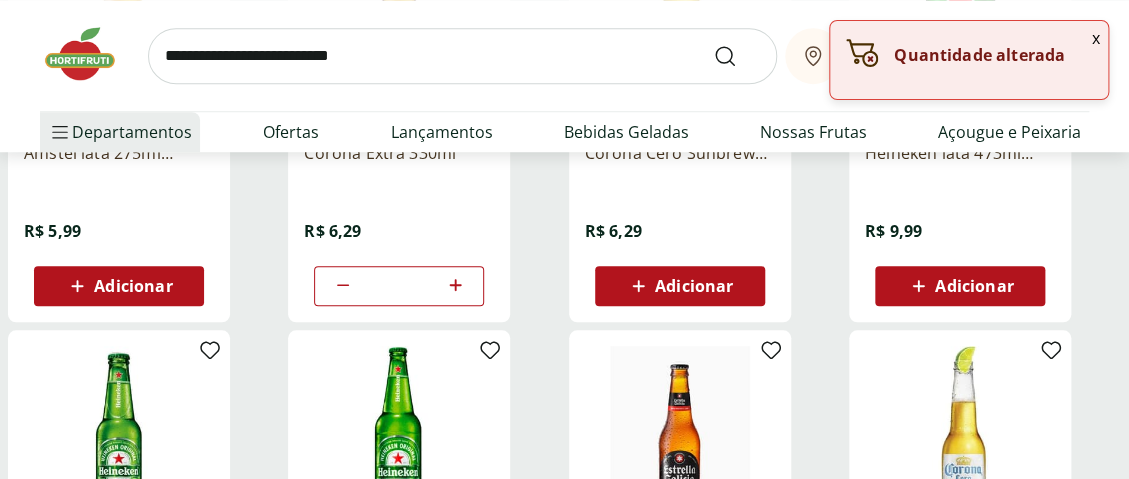 click on "Cerveja Longneck Corona Extra 330ml R$ 6,29 *" at bounding box center [424, 110] 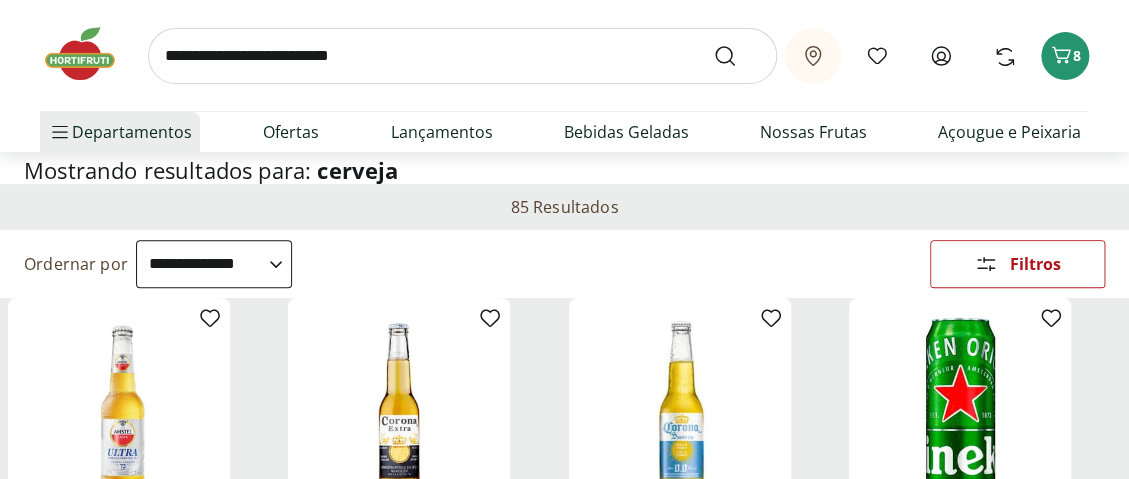 scroll, scrollTop: 0, scrollLeft: 0, axis: both 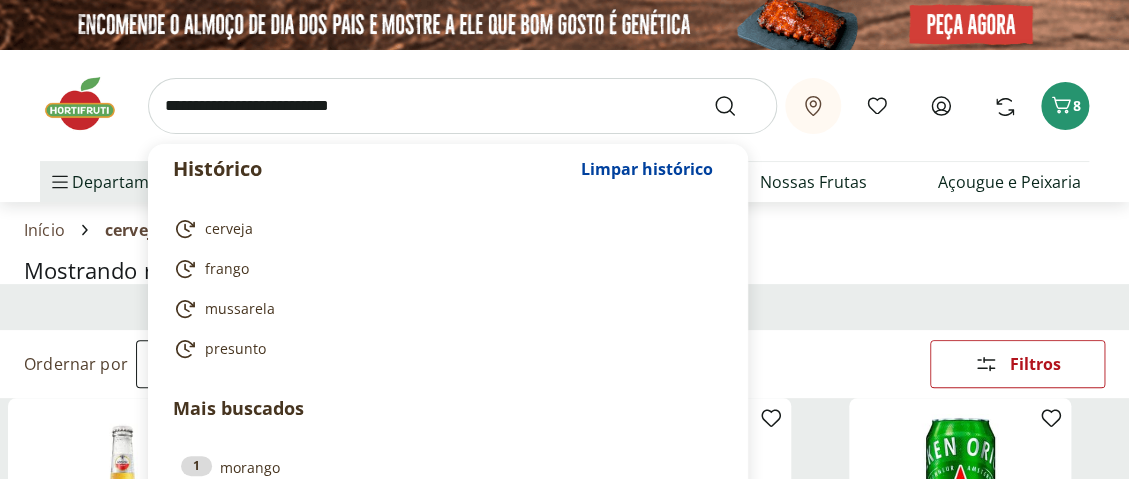 click at bounding box center [462, 106] 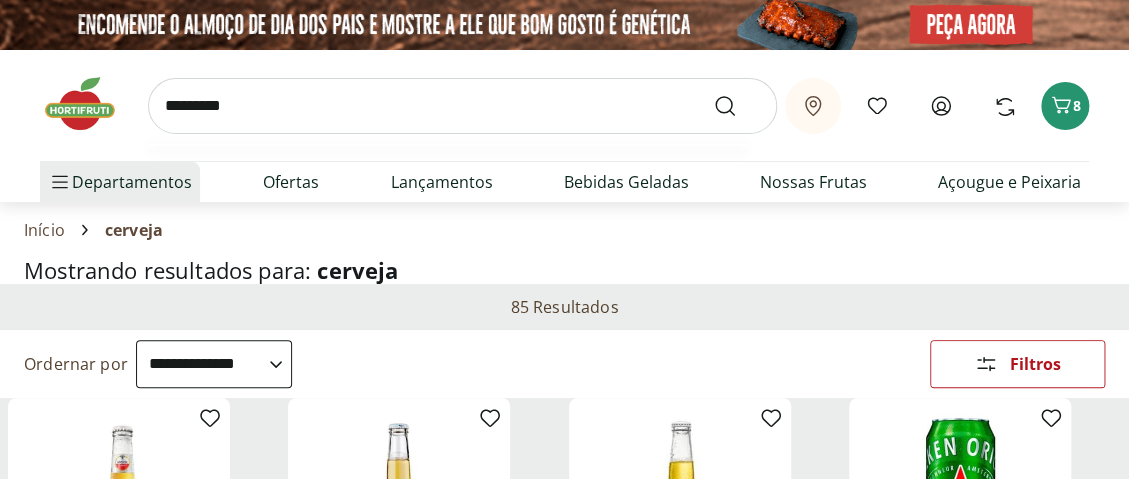 type on "*********" 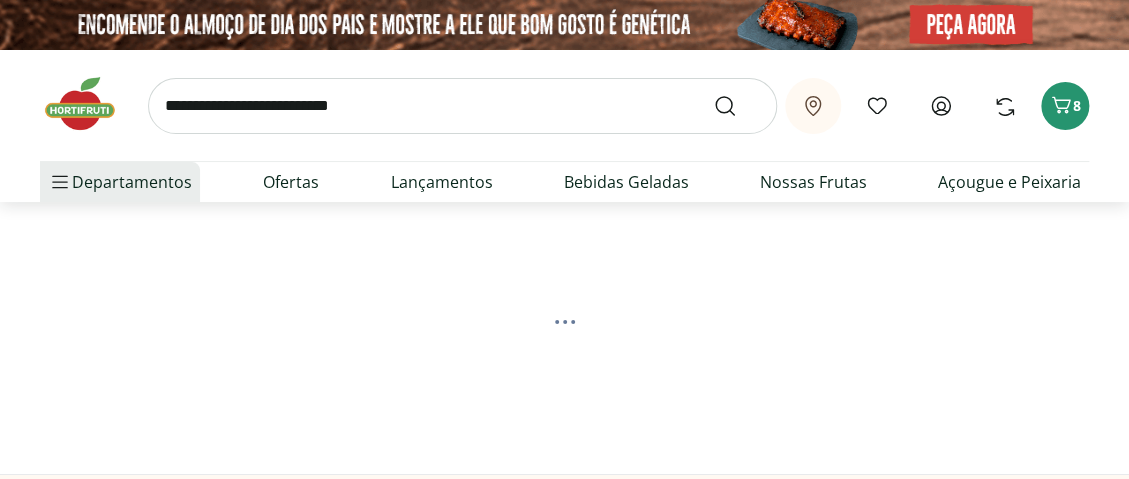 select on "**********" 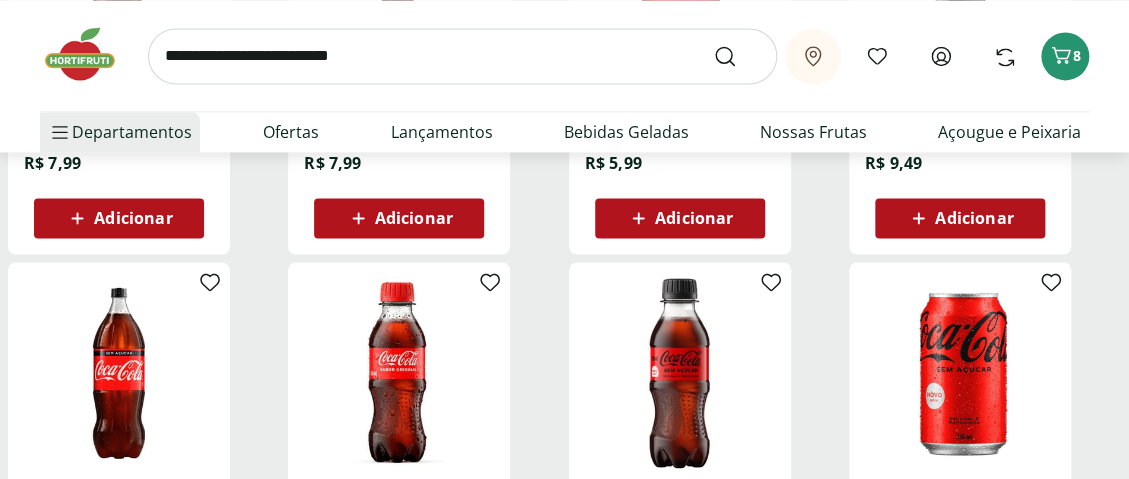 scroll, scrollTop: 1100, scrollLeft: 0, axis: vertical 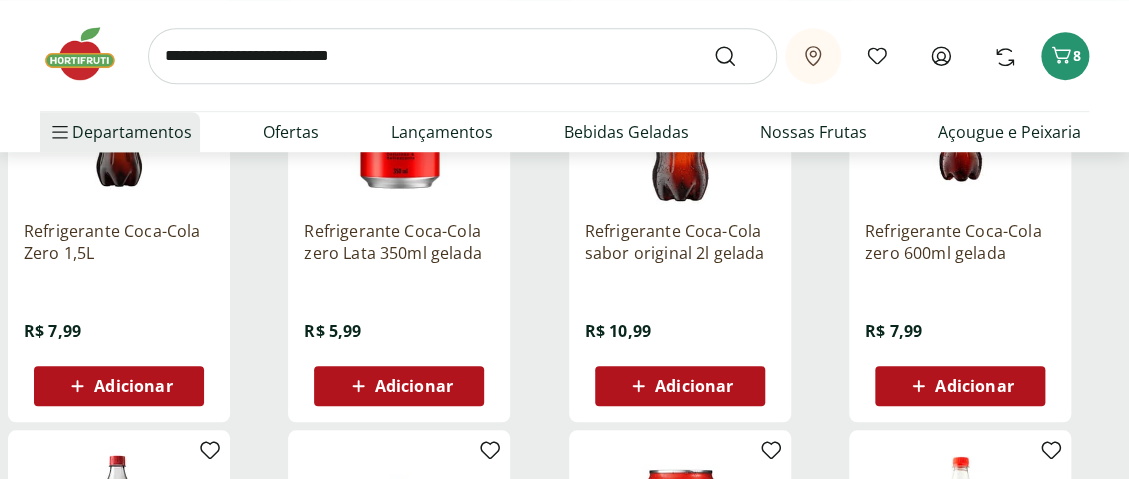 click on "Adicionar" at bounding box center [133, 386] 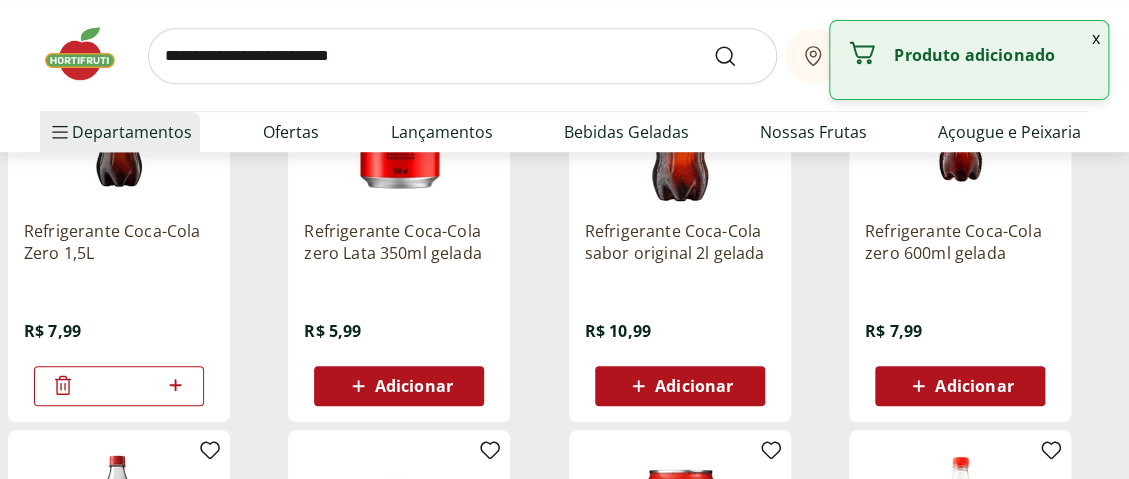 click on "Refrigerante Coca-Cola Zero 1,5L R$ 7,99 *" at bounding box center (144, 210) 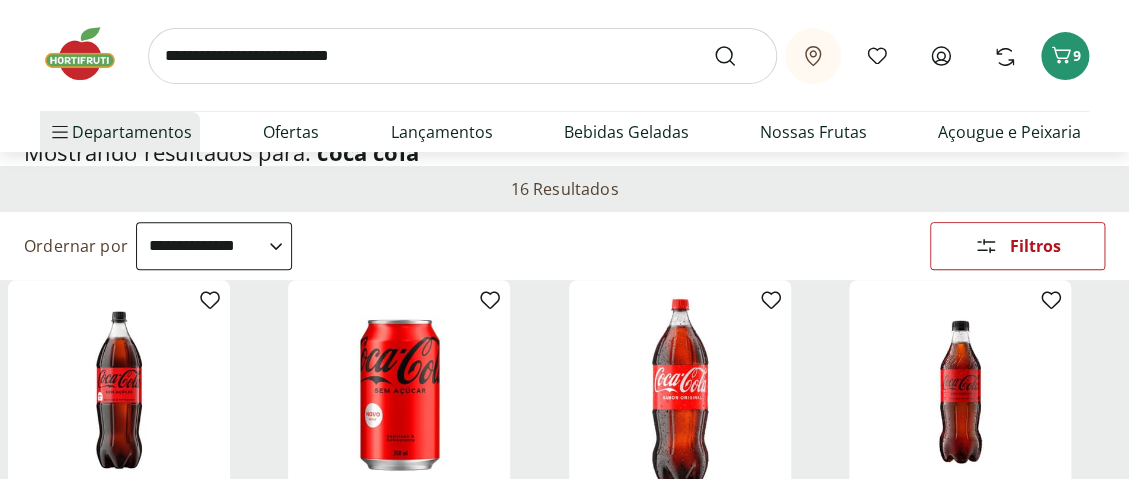 scroll, scrollTop: 0, scrollLeft: 0, axis: both 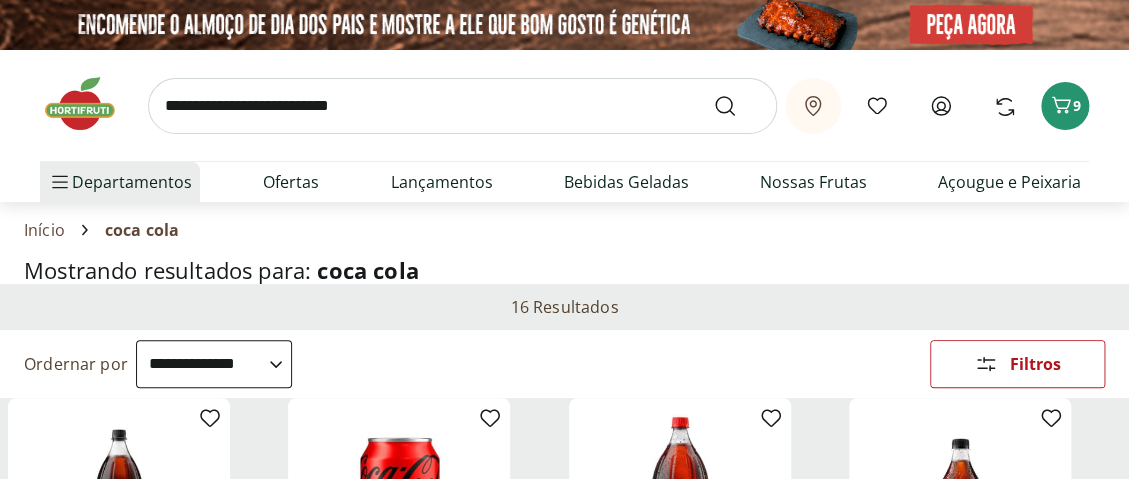 click at bounding box center [462, 106] 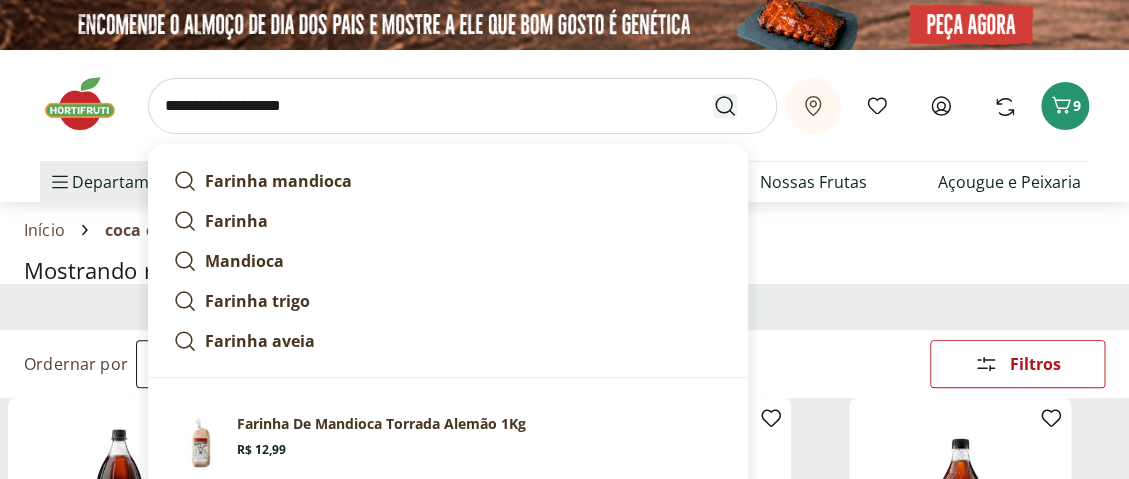 type on "**********" 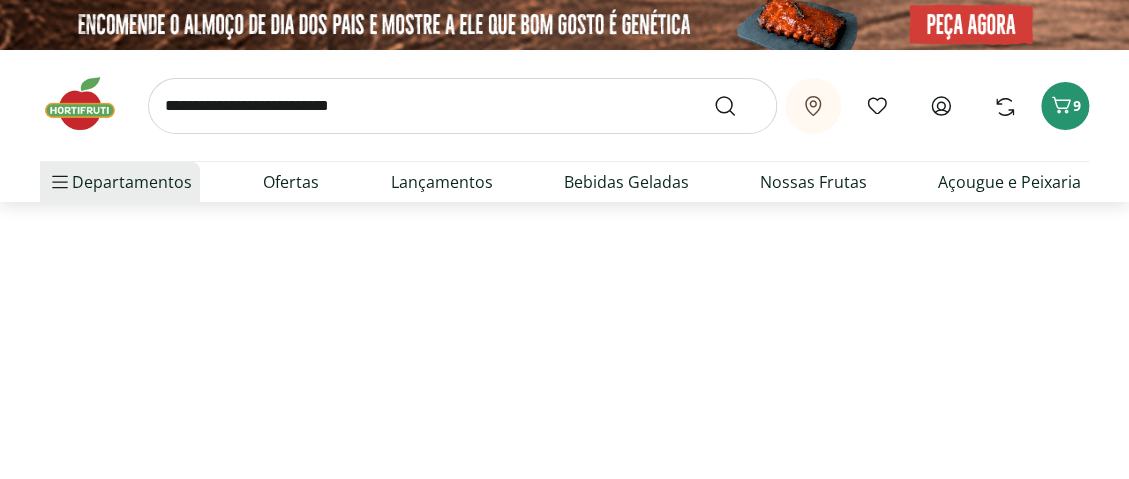 select on "**********" 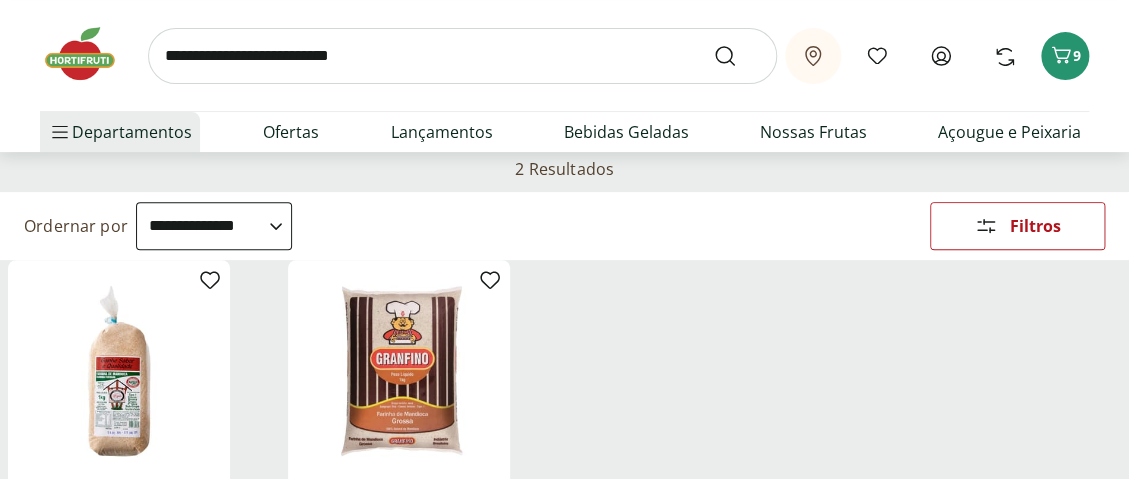 scroll, scrollTop: 0, scrollLeft: 0, axis: both 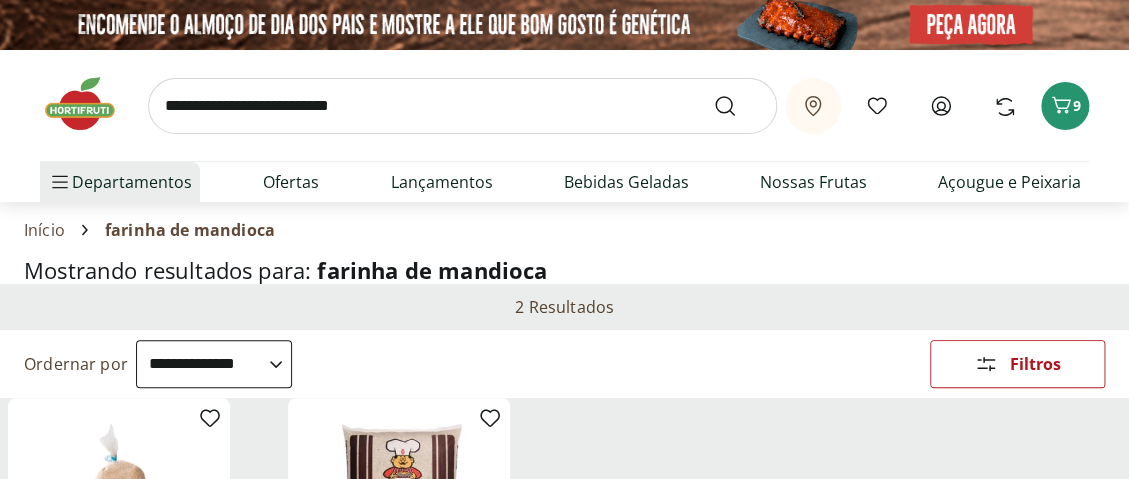 click at bounding box center [462, 106] 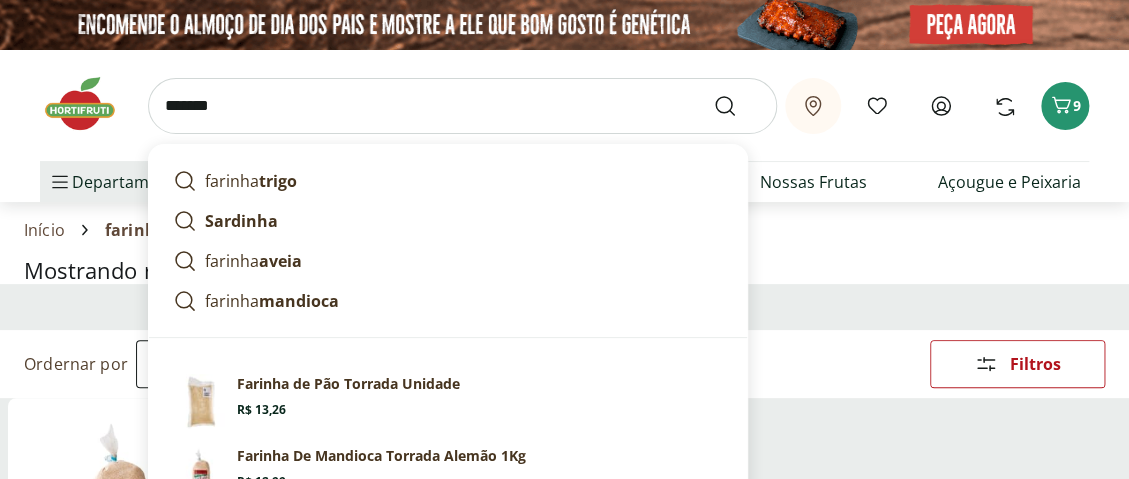 type on "*******" 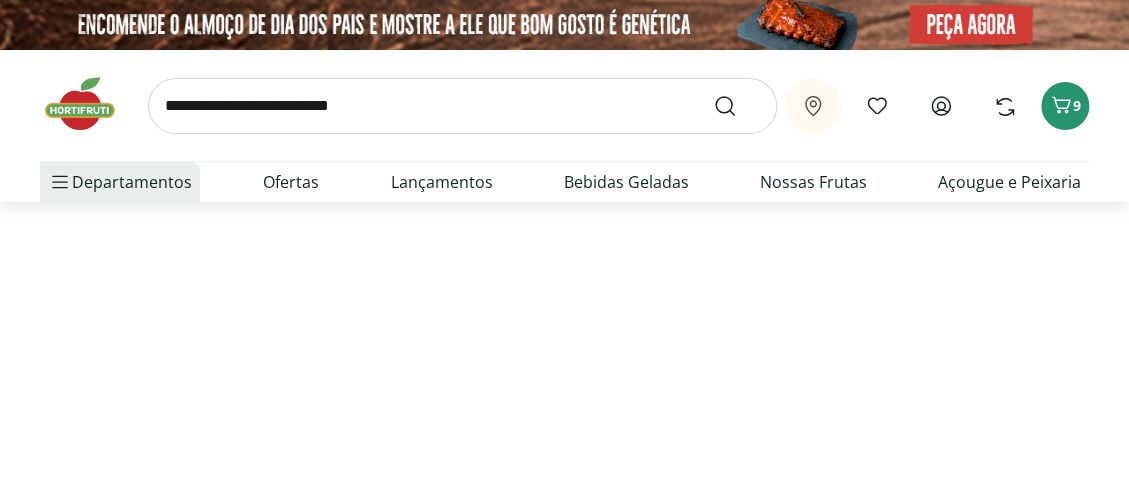 select on "**********" 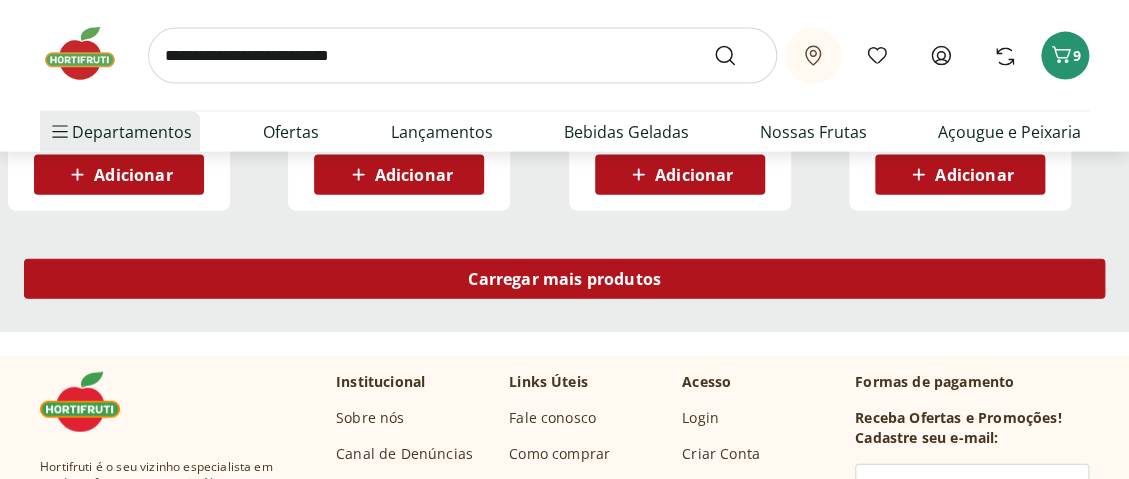 scroll, scrollTop: 1500, scrollLeft: 0, axis: vertical 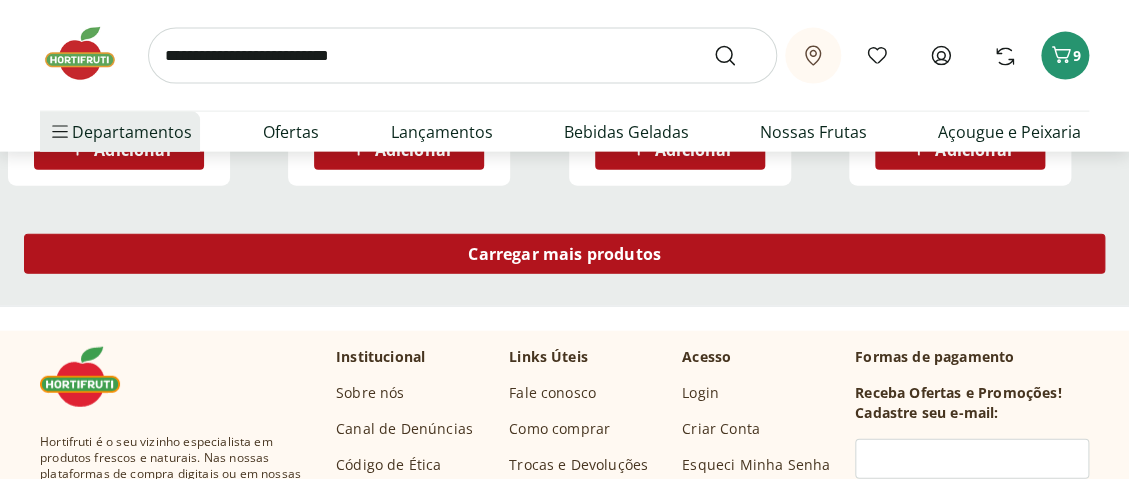 click on "Carregar mais produtos" at bounding box center [564, 254] 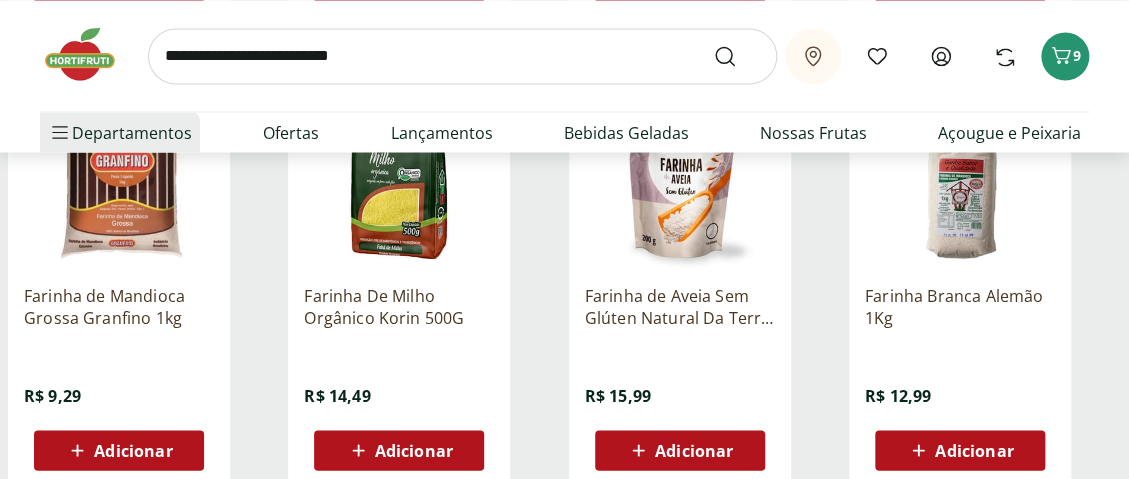 scroll, scrollTop: 1300, scrollLeft: 0, axis: vertical 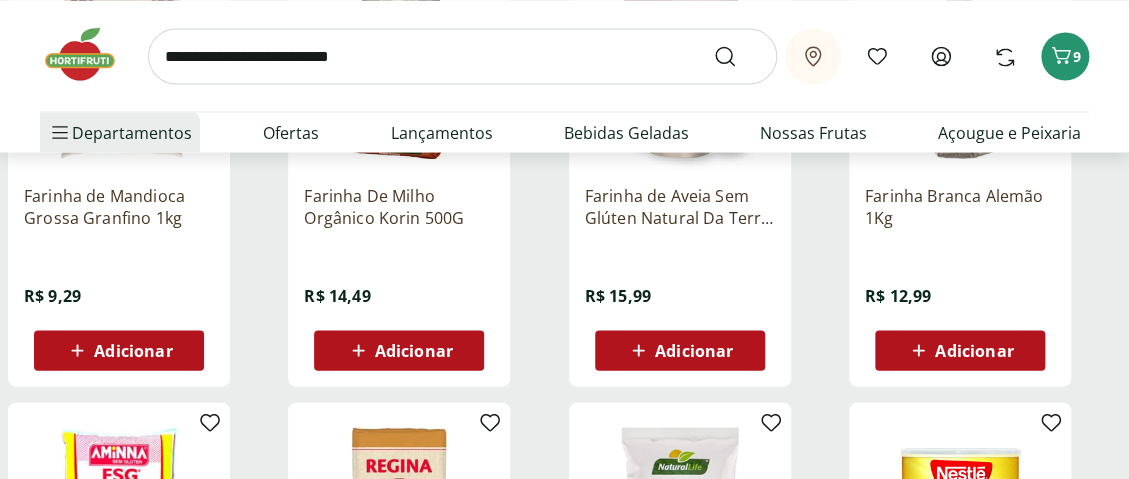 click on "Adicionar" at bounding box center [133, 350] 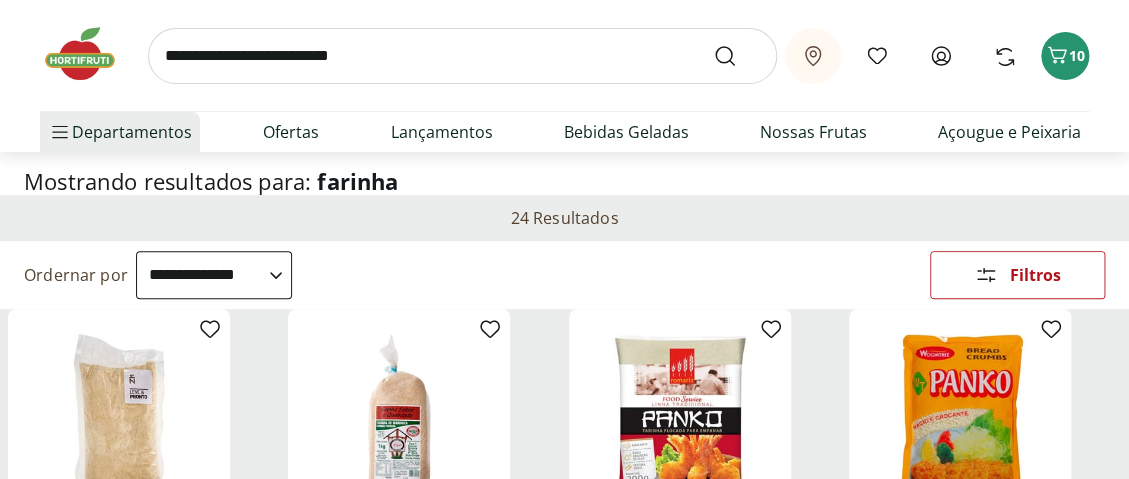 scroll, scrollTop: 0, scrollLeft: 0, axis: both 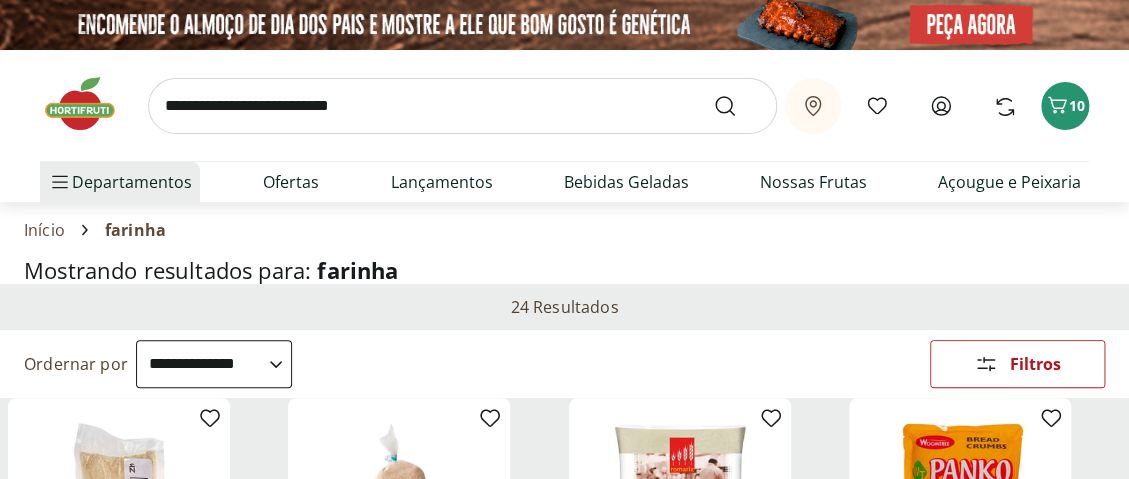 click at bounding box center [462, 106] 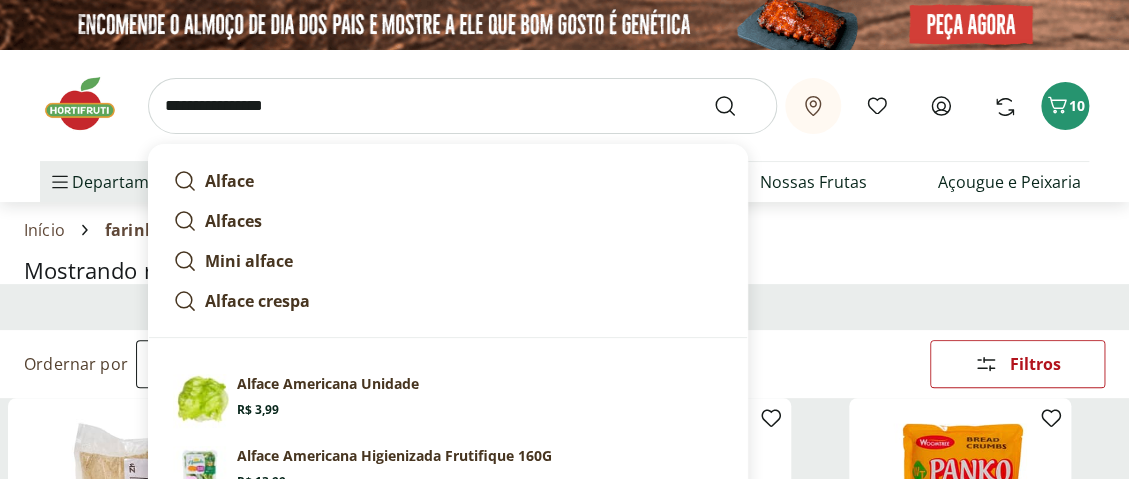type on "**********" 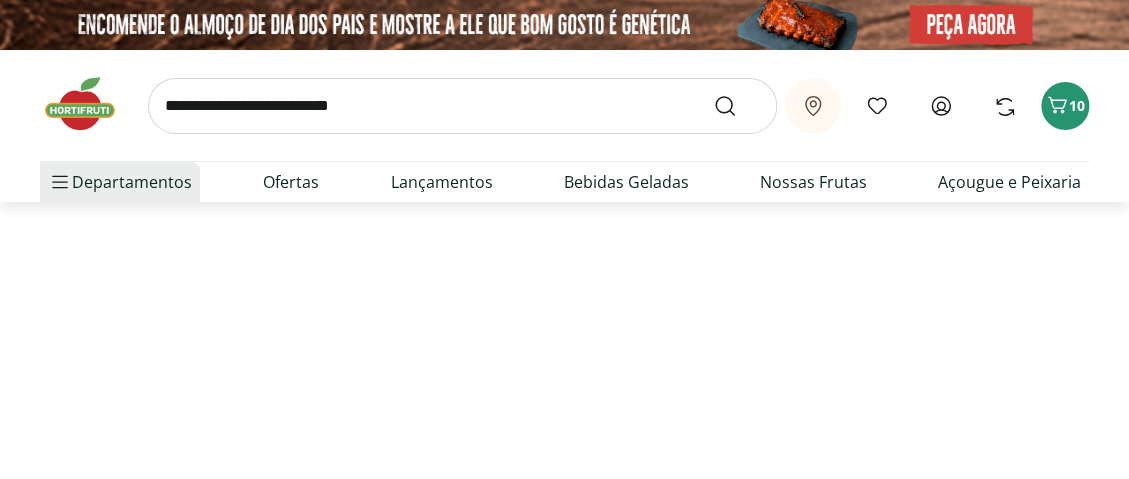 select on "**********" 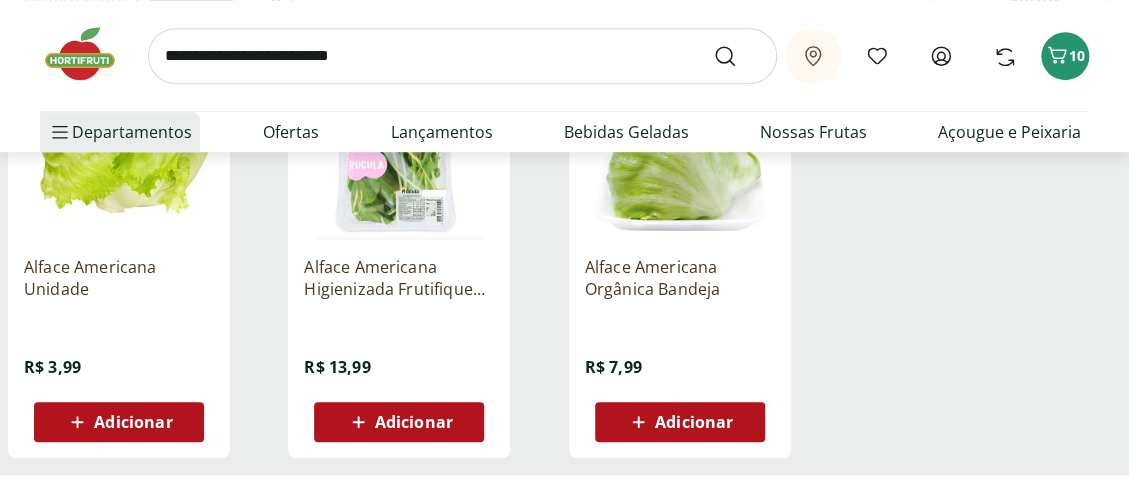 scroll, scrollTop: 400, scrollLeft: 0, axis: vertical 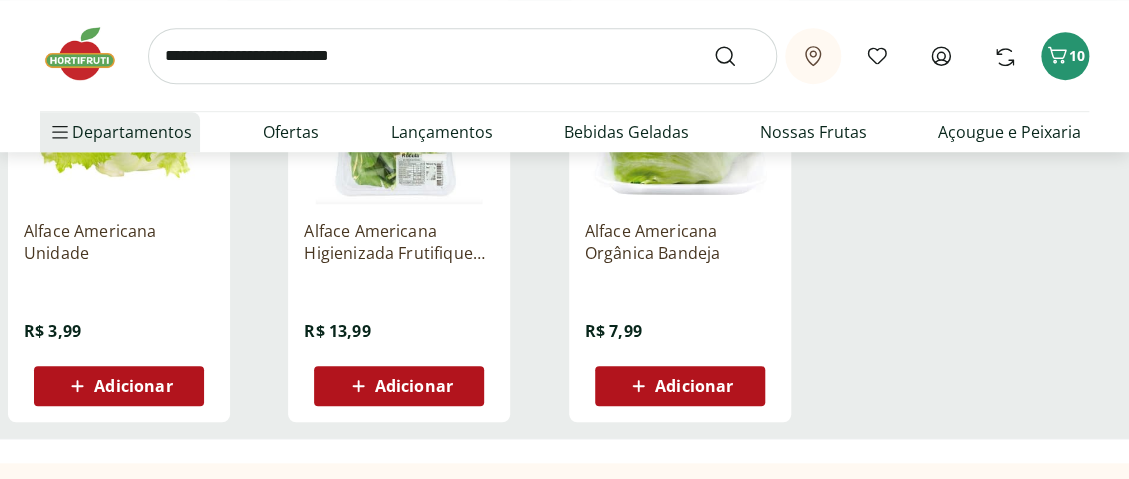 click on "Adicionar" at bounding box center [133, 386] 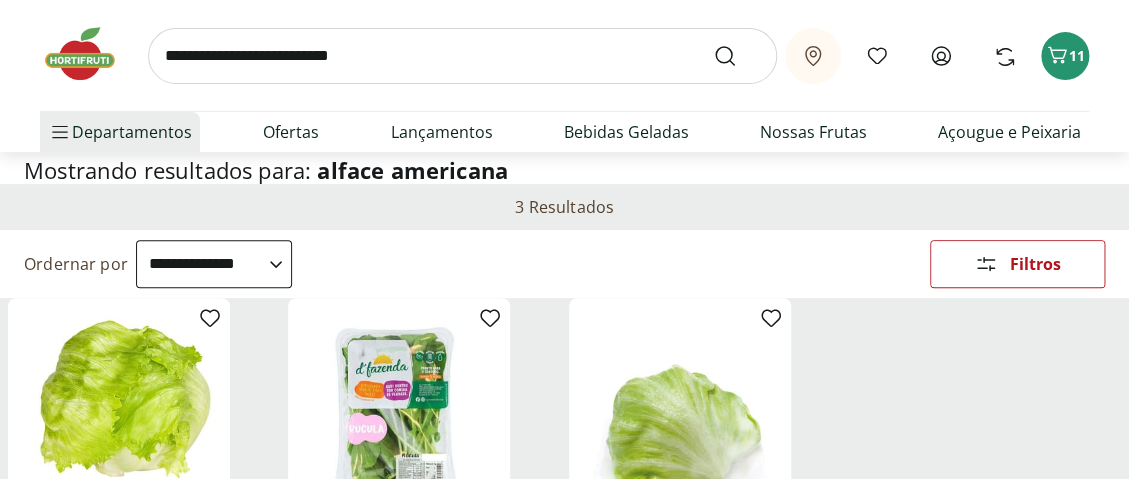 scroll, scrollTop: 0, scrollLeft: 0, axis: both 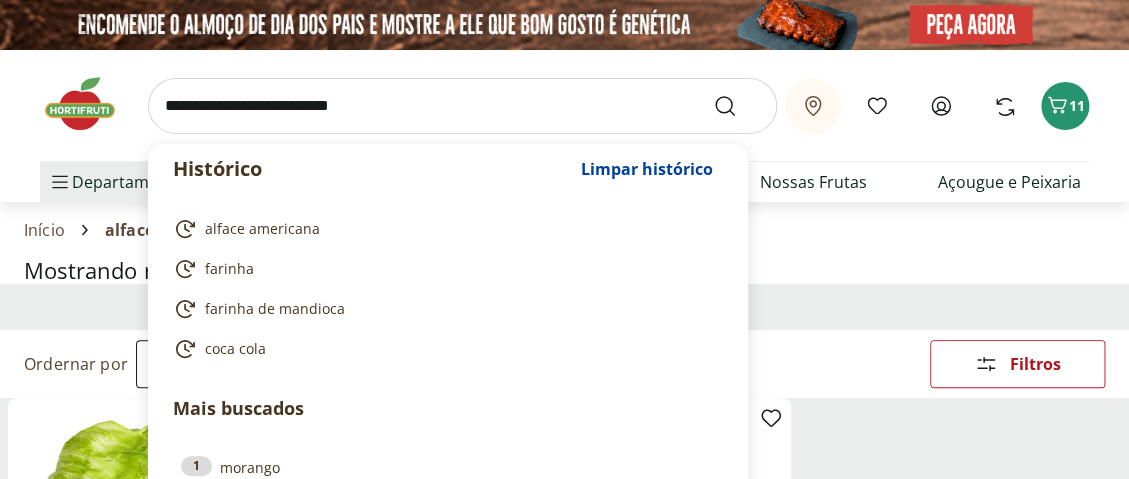click at bounding box center [462, 106] 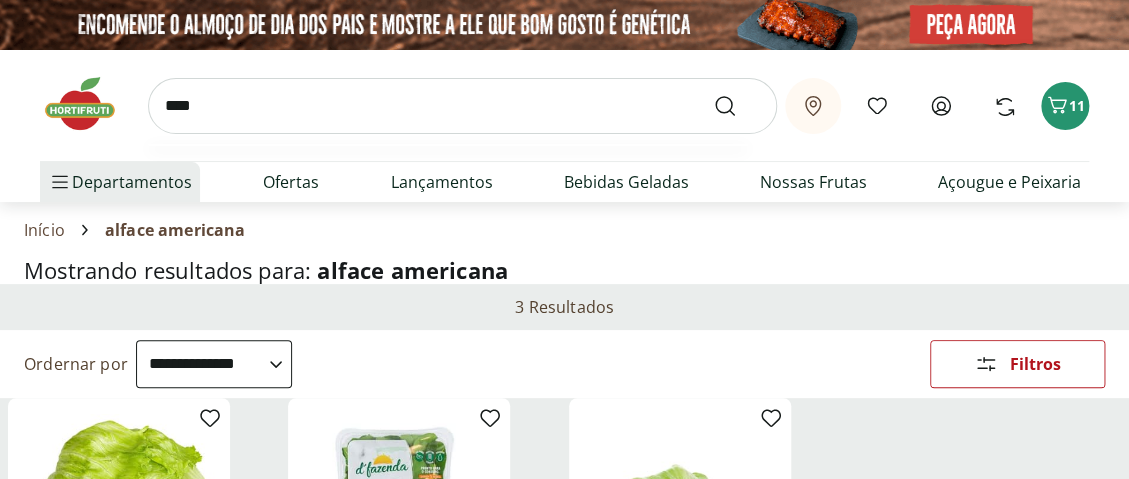 type on "****" 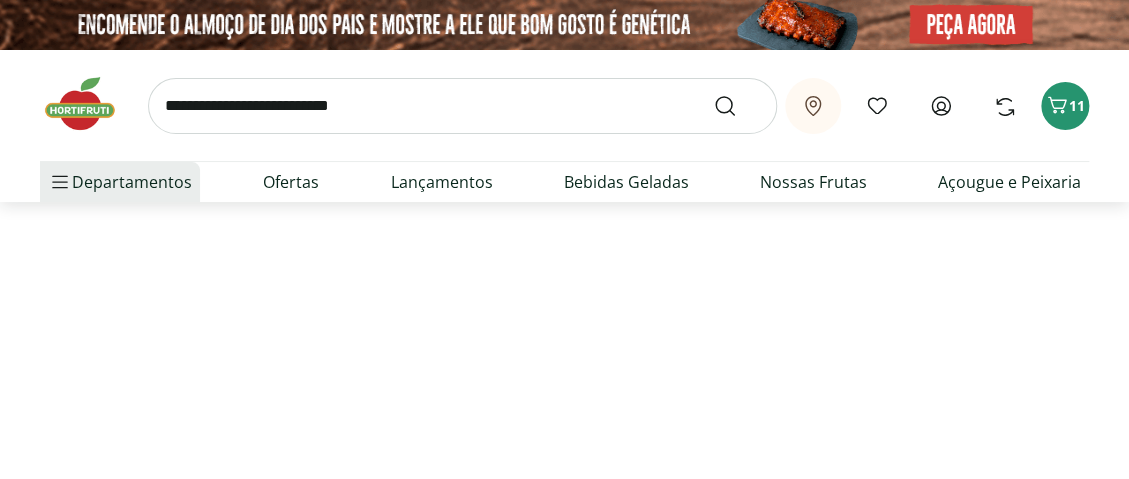 select on "**********" 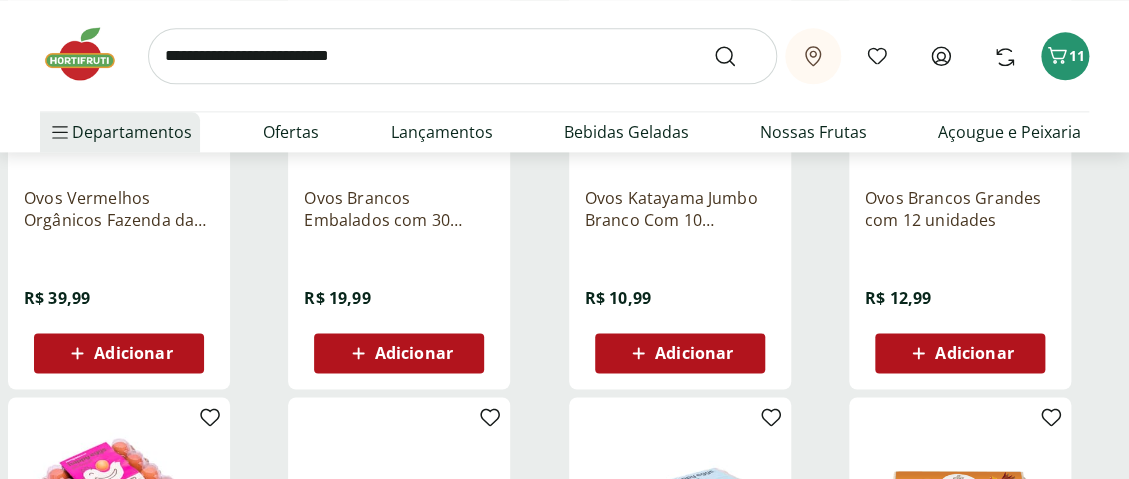 scroll, scrollTop: 900, scrollLeft: 0, axis: vertical 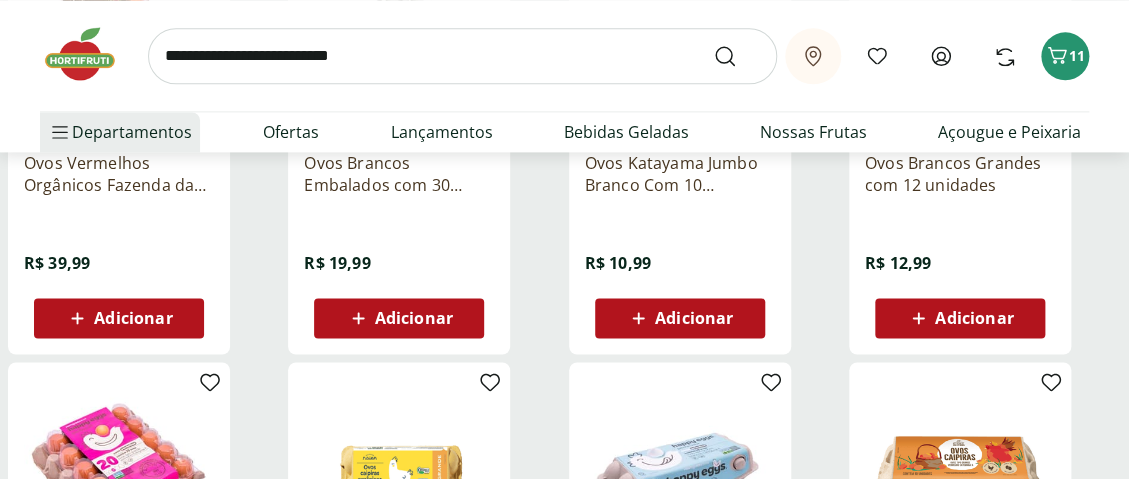 click on "Adicionar" at bounding box center (414, 318) 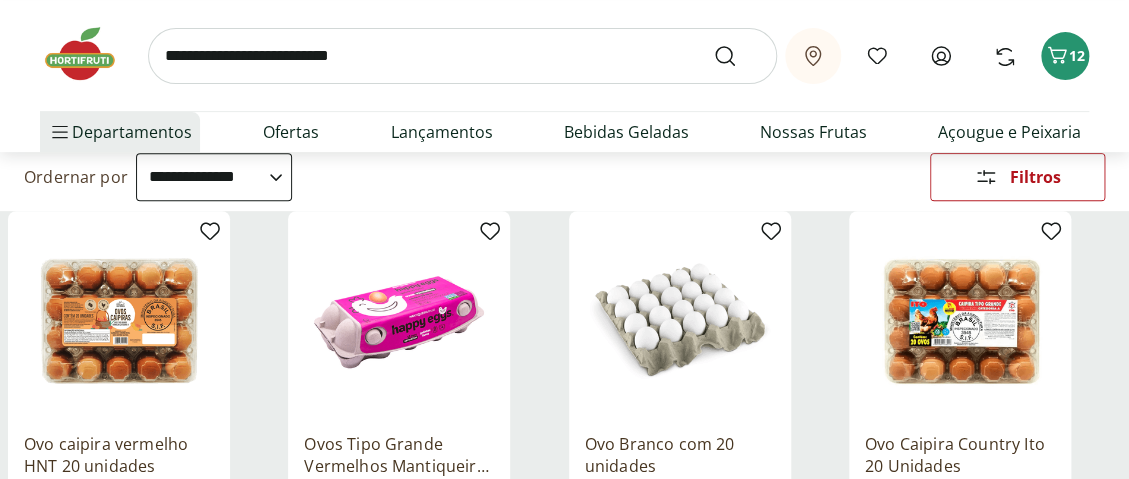 scroll, scrollTop: 0, scrollLeft: 0, axis: both 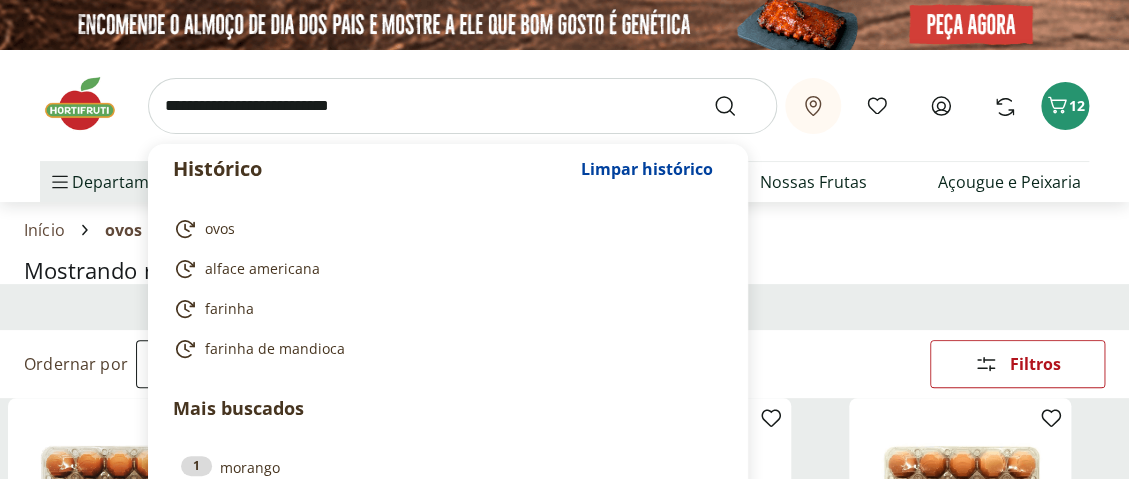 click at bounding box center (462, 106) 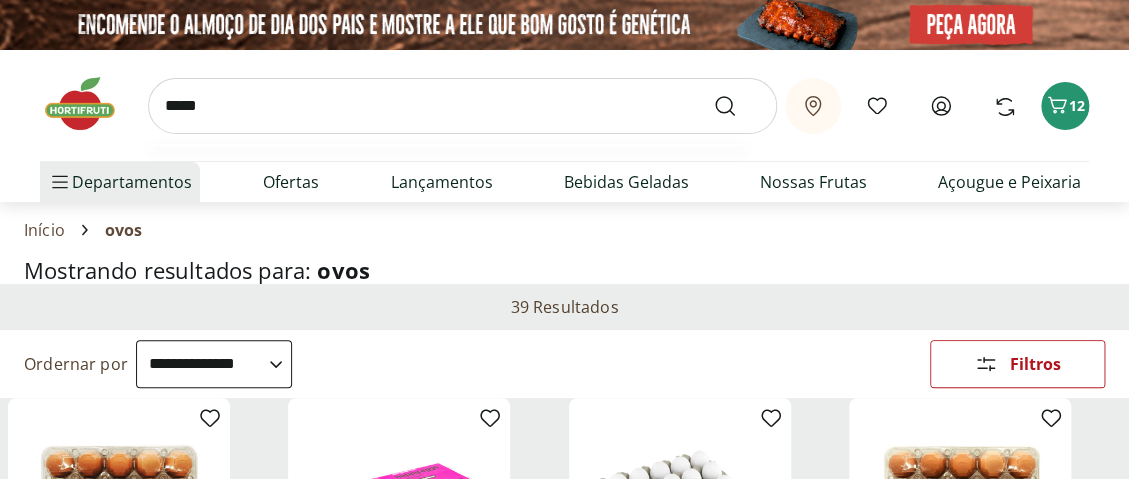type on "*****" 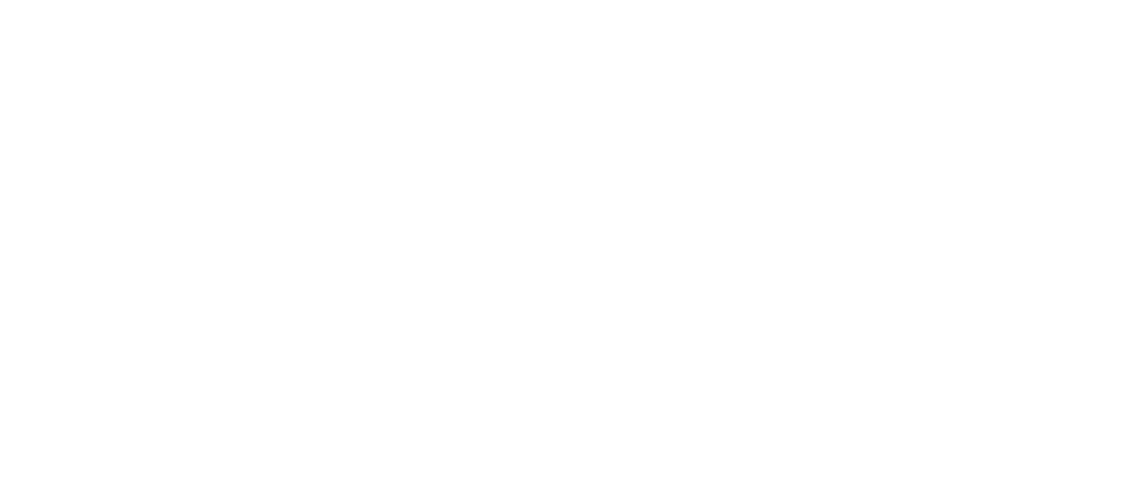 select on "**********" 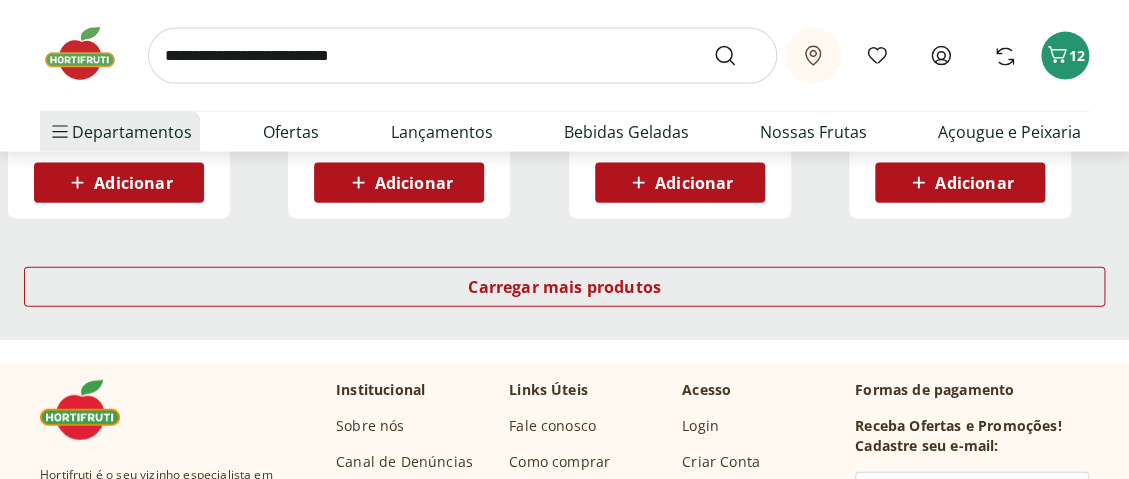 scroll, scrollTop: 1500, scrollLeft: 0, axis: vertical 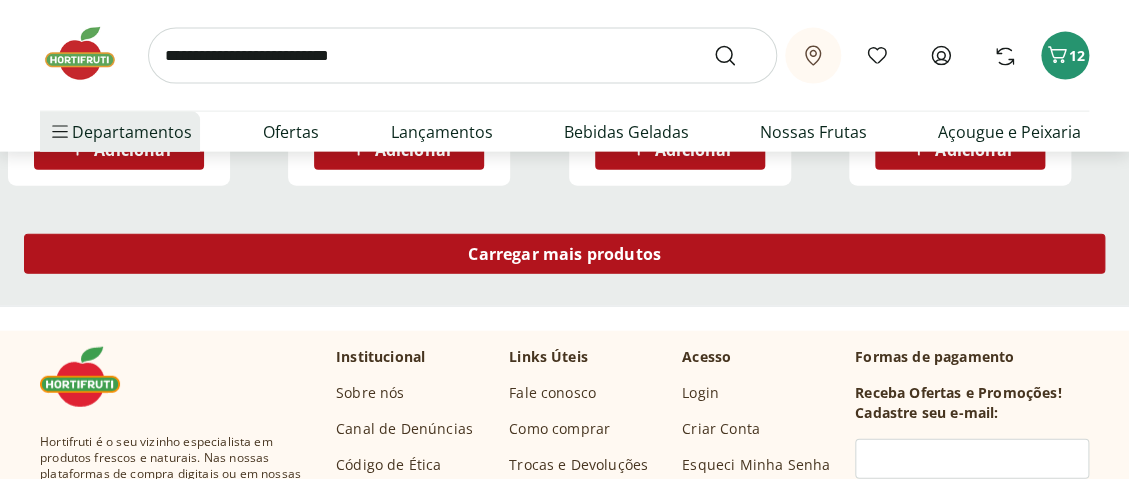 click on "Carregar mais produtos" at bounding box center (564, 254) 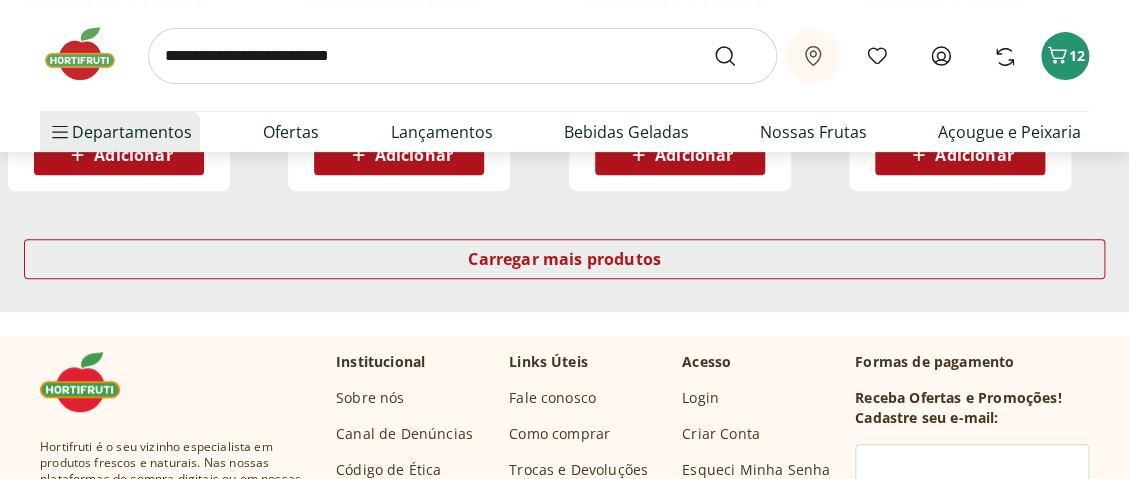 scroll, scrollTop: 2800, scrollLeft: 0, axis: vertical 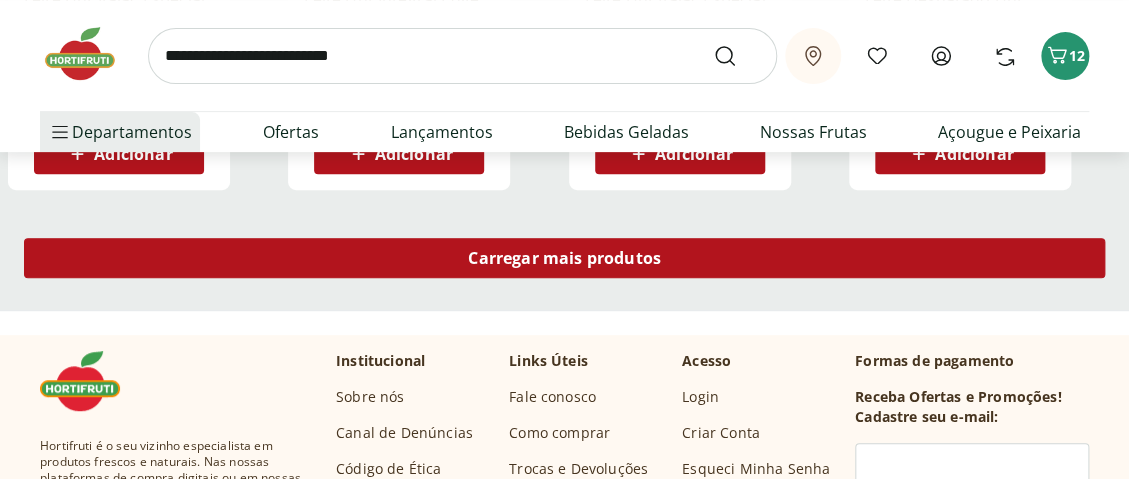 click on "Carregar mais produtos" at bounding box center (564, 258) 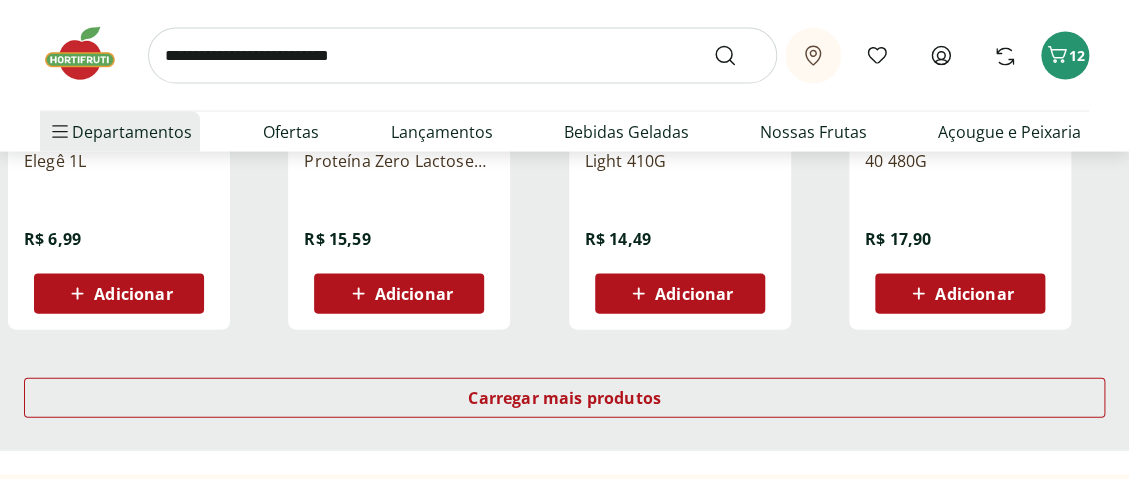 scroll, scrollTop: 4000, scrollLeft: 0, axis: vertical 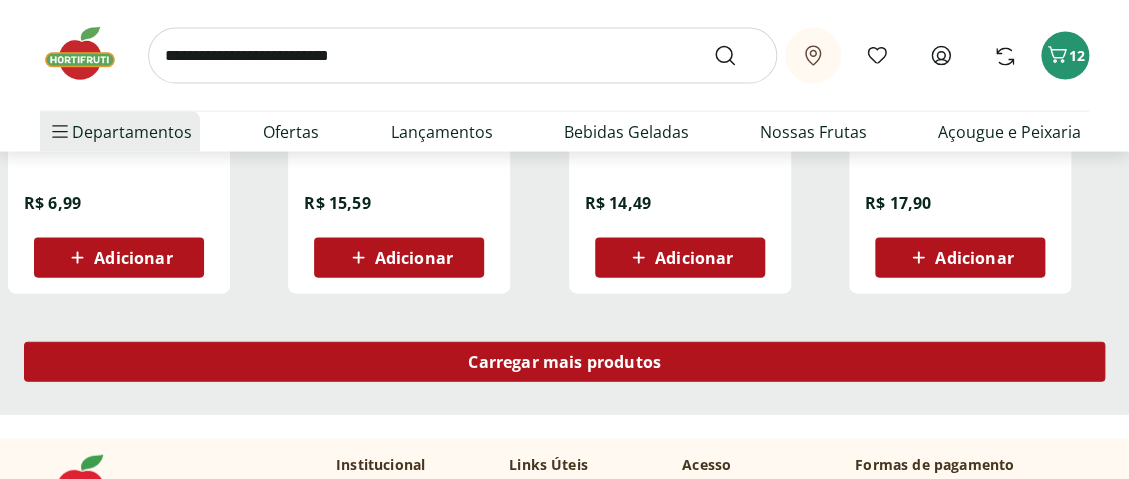 click on "Carregar mais produtos" at bounding box center [564, 362] 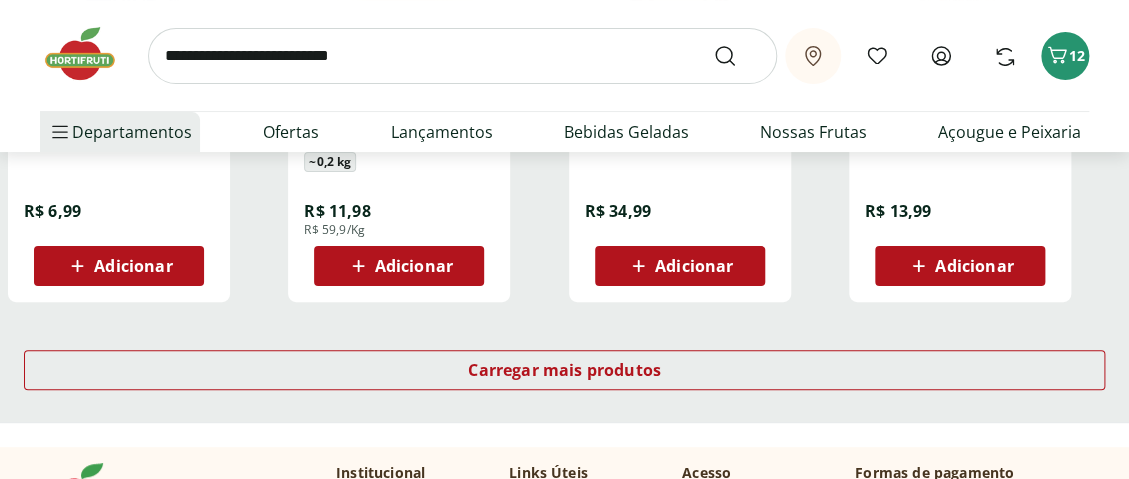 scroll, scrollTop: 5300, scrollLeft: 0, axis: vertical 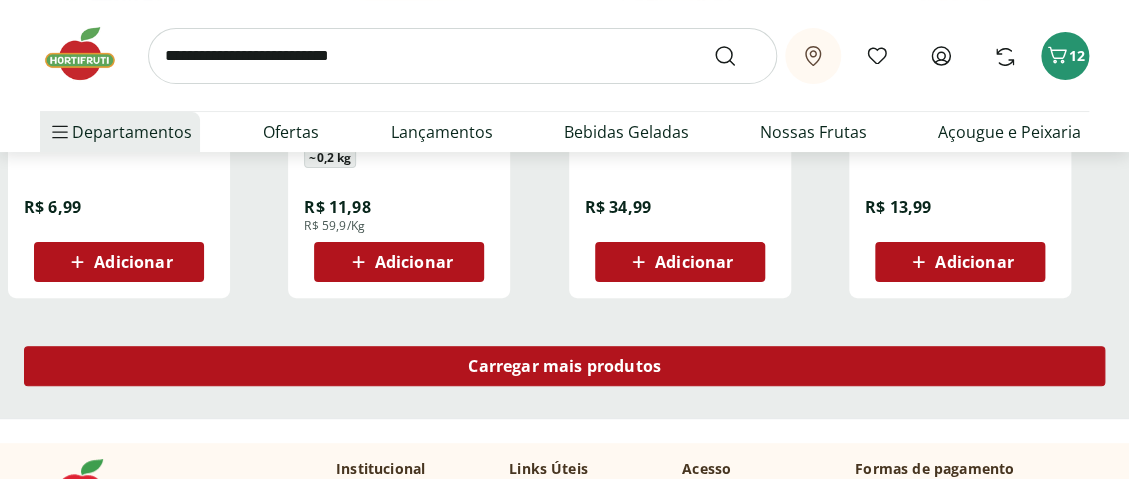 click on "Carregar mais produtos" at bounding box center [564, 366] 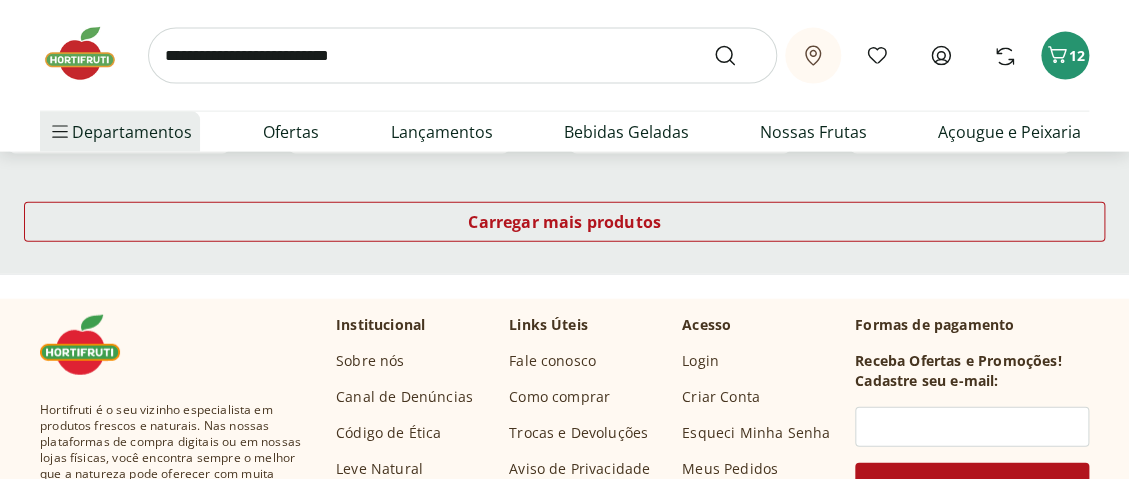 scroll, scrollTop: 6800, scrollLeft: 0, axis: vertical 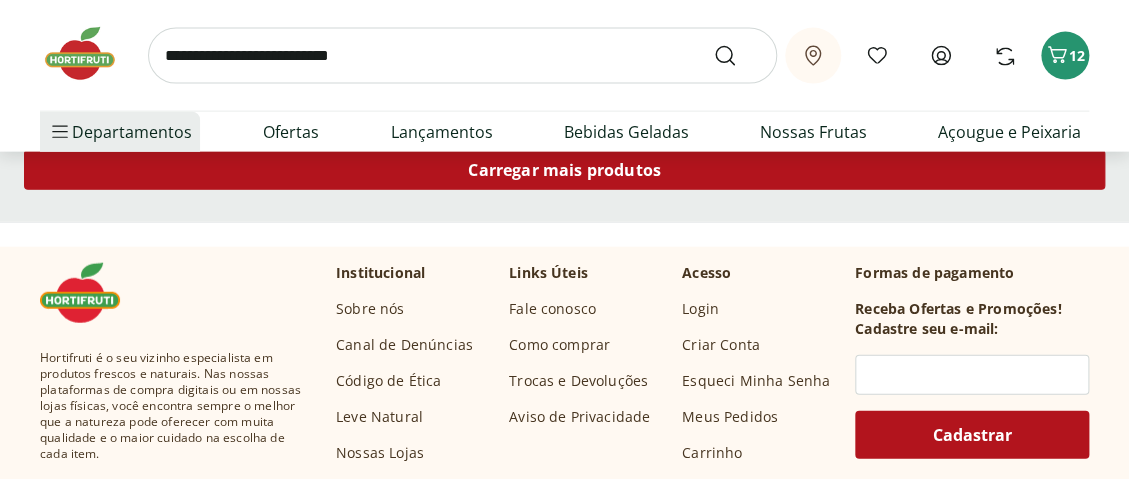 click on "Carregar mais produtos" at bounding box center (564, 170) 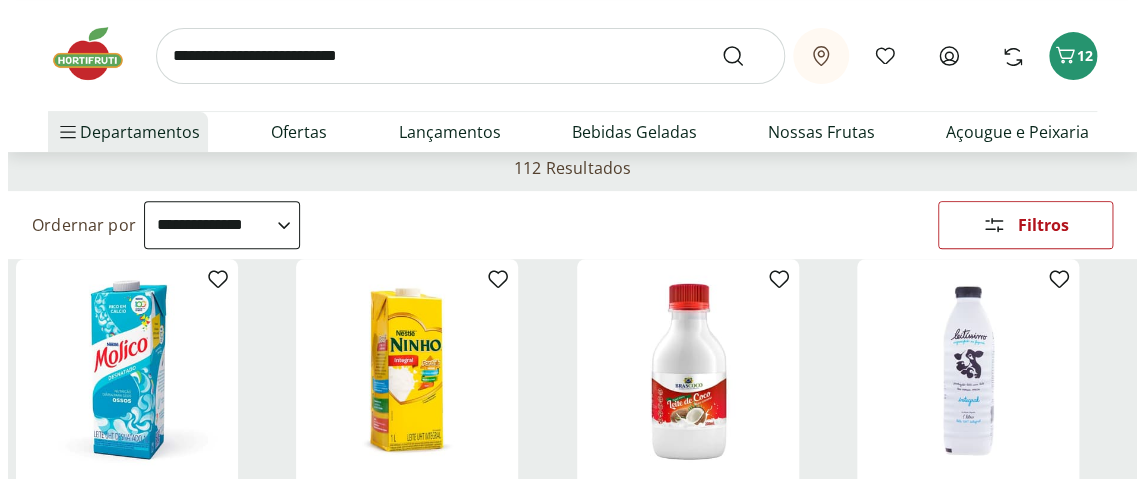 scroll, scrollTop: 0, scrollLeft: 0, axis: both 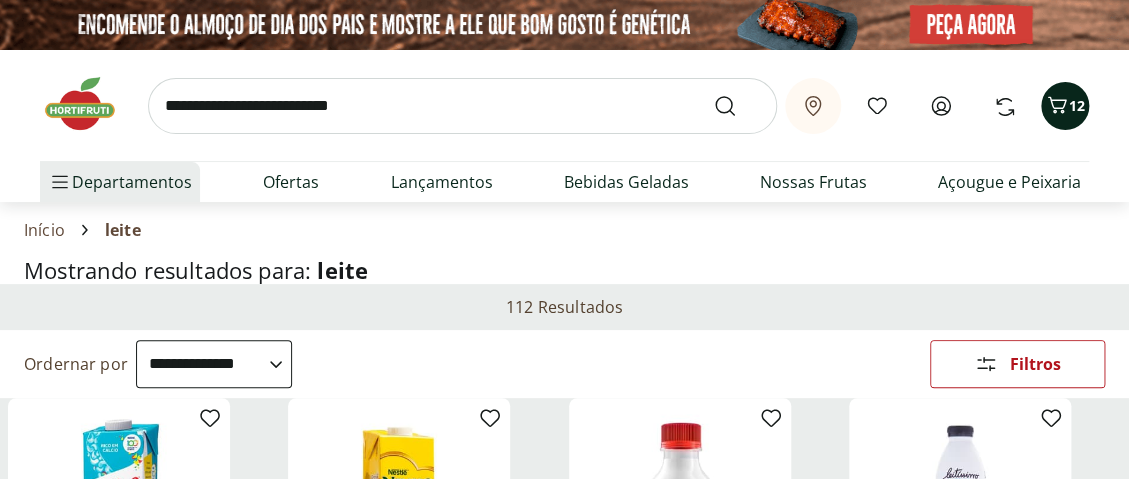 click 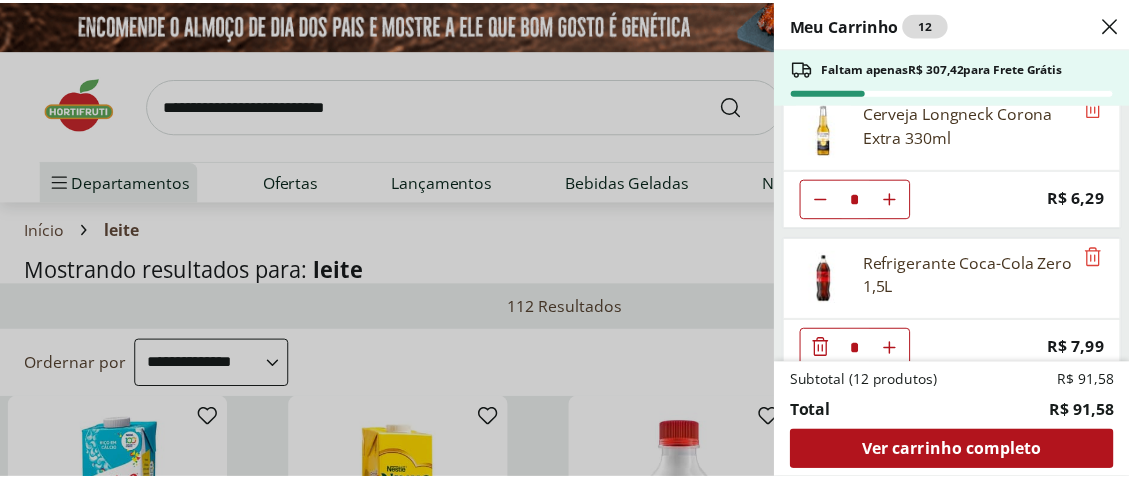 scroll, scrollTop: 100, scrollLeft: 0, axis: vertical 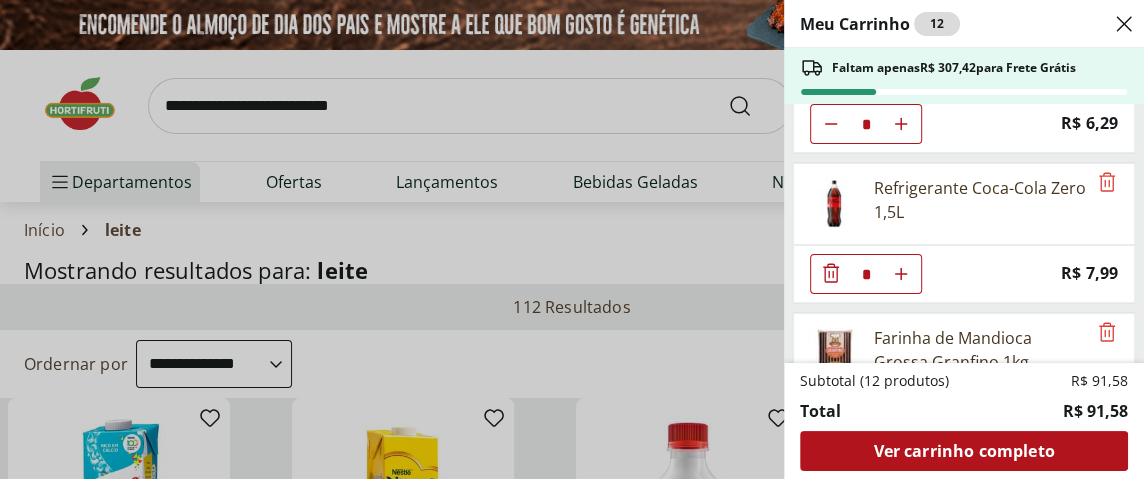 click on "Meu Carrinho 12 Faltam apenas  R$ 307,42  para Frete Grátis Cerveja Longneck Corona Extra 330ml * Price: R$ 6,29 Refrigerante Coca-Cola Zero 1,5L * Price: R$ 7,99 Farinha de Mandioca Grossa Granfino 1kg * Price: R$ 9,29 Alface Americana Unidade * Price: R$ 3,99 Ovos Brancos Embalados com 30 unidades * Price: R$ 19,99 Subtotal (12 produtos) R$ 91,58 Total R$ 91,58 Ver carrinho completo" at bounding box center (572, 239) 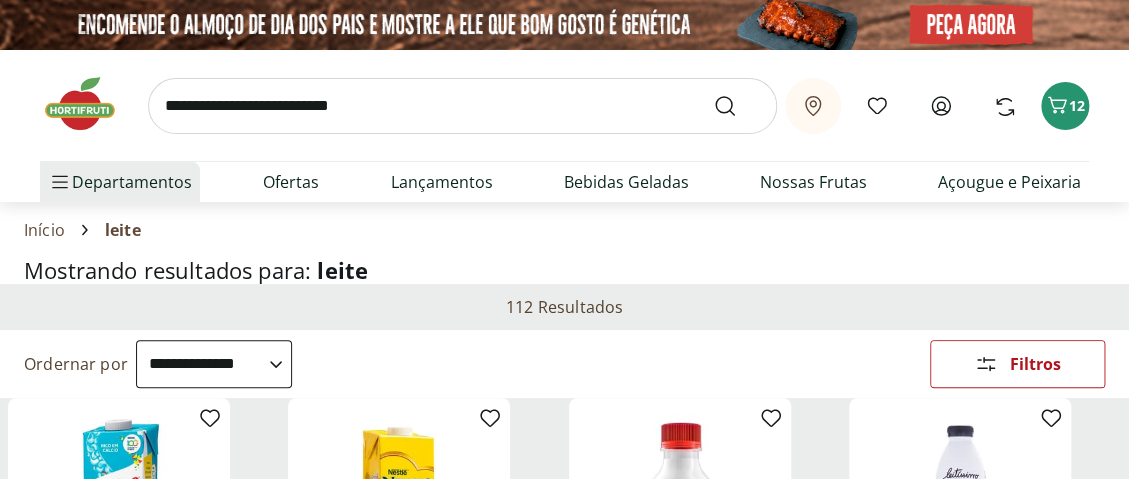click at bounding box center [462, 106] 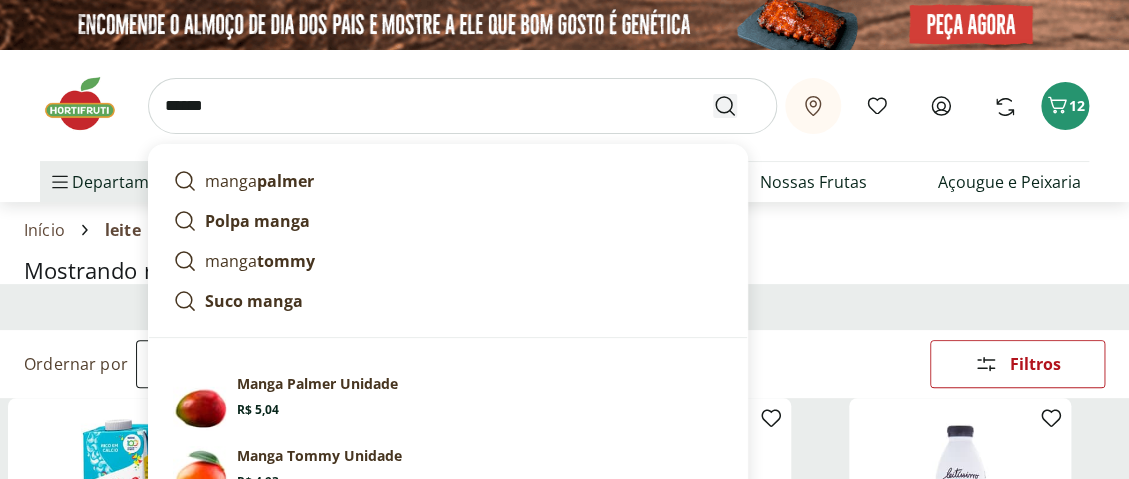 type on "*****" 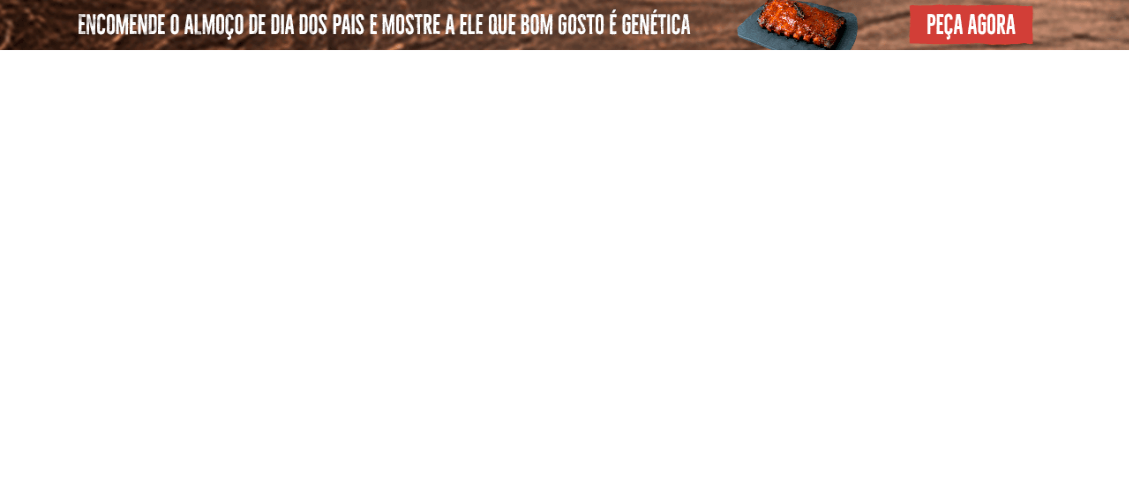 select on "**********" 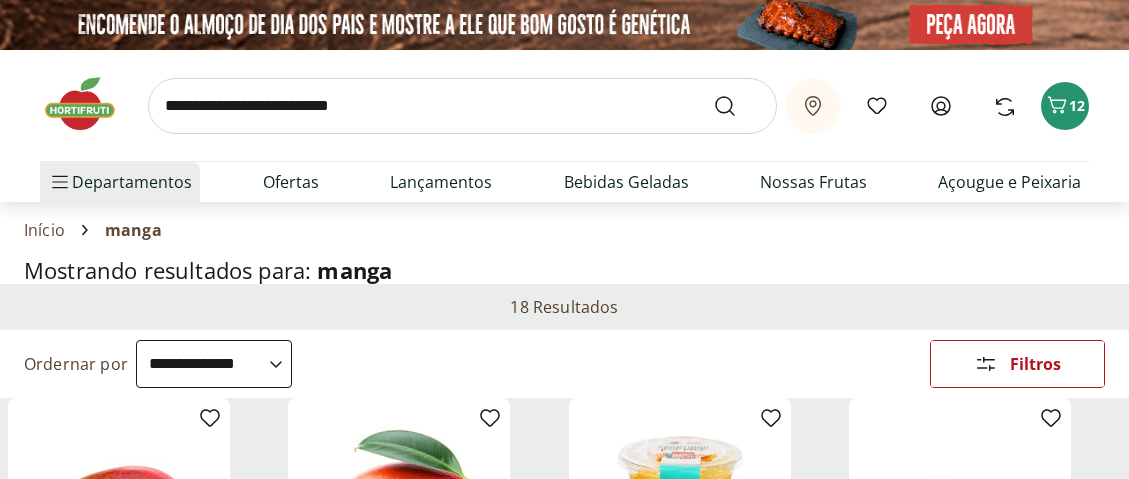 select on "**********" 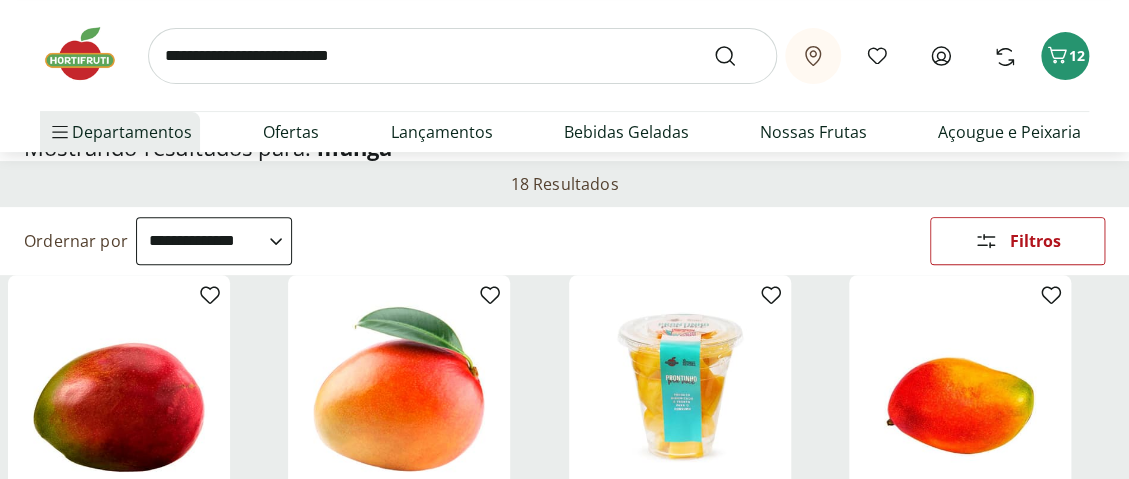 scroll, scrollTop: 0, scrollLeft: 0, axis: both 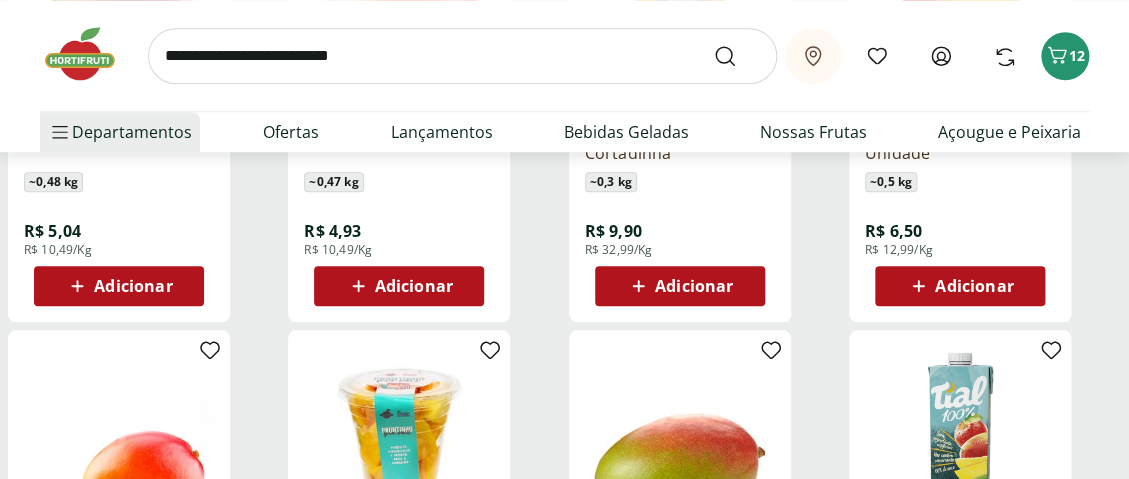 click on "Adicionar" at bounding box center (118, 286) 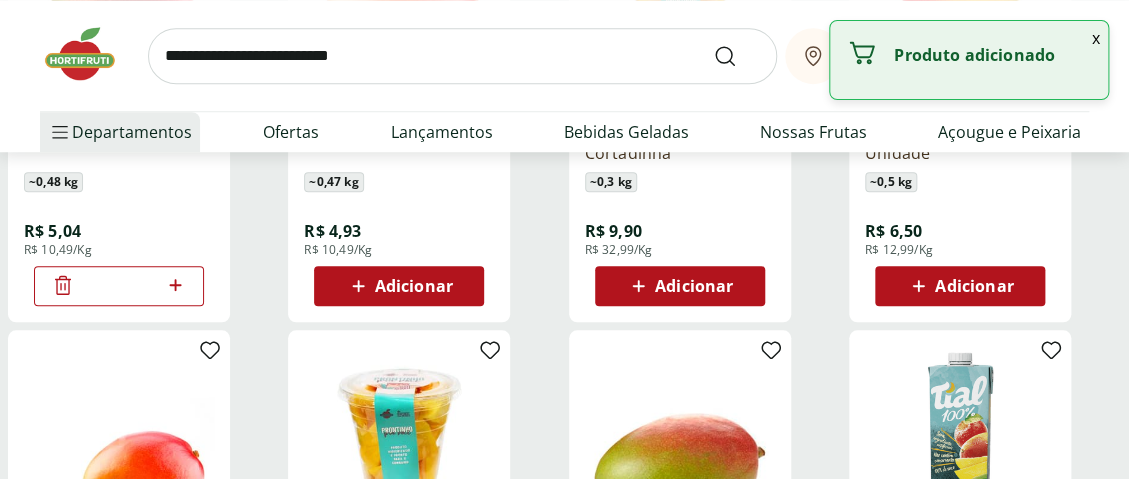 click 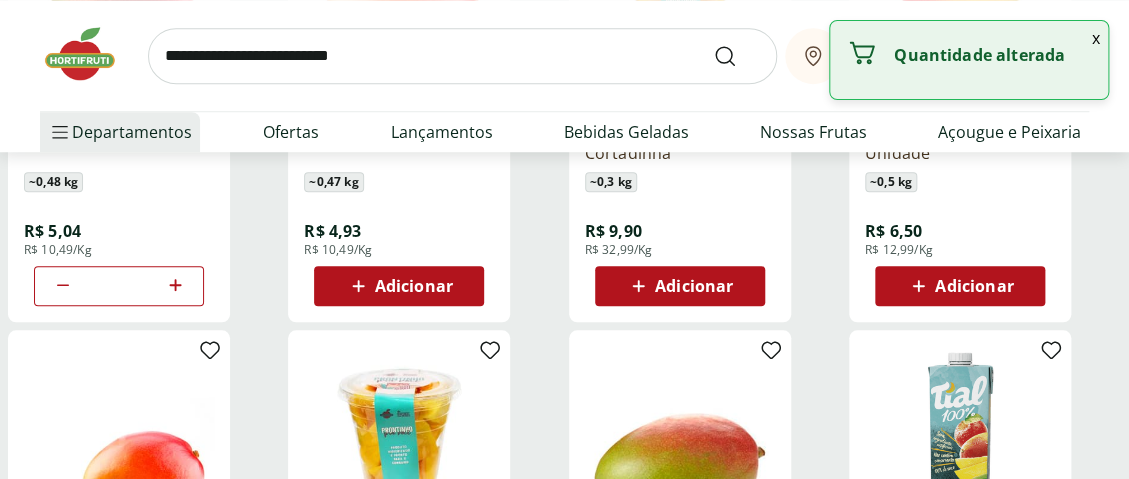 click 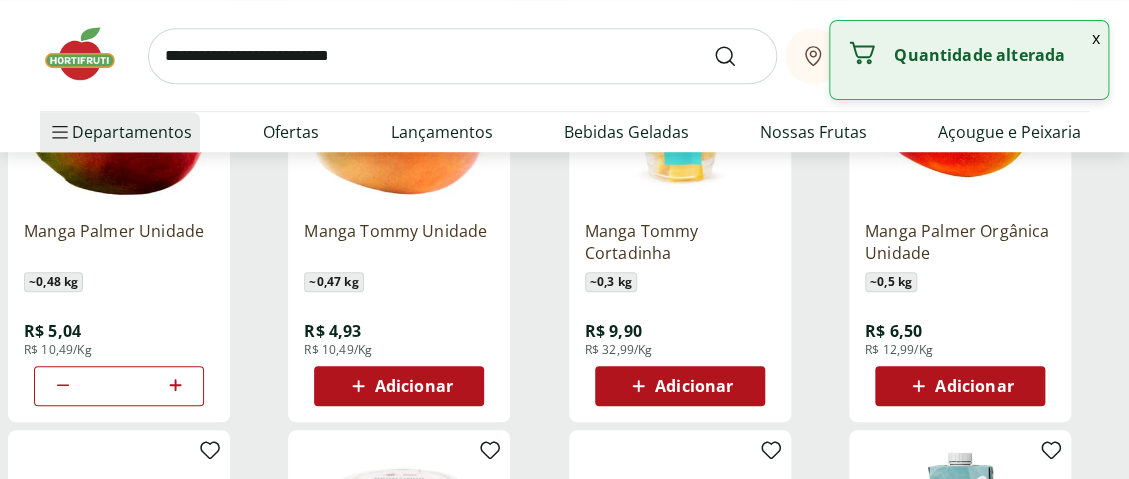 scroll, scrollTop: 0, scrollLeft: 0, axis: both 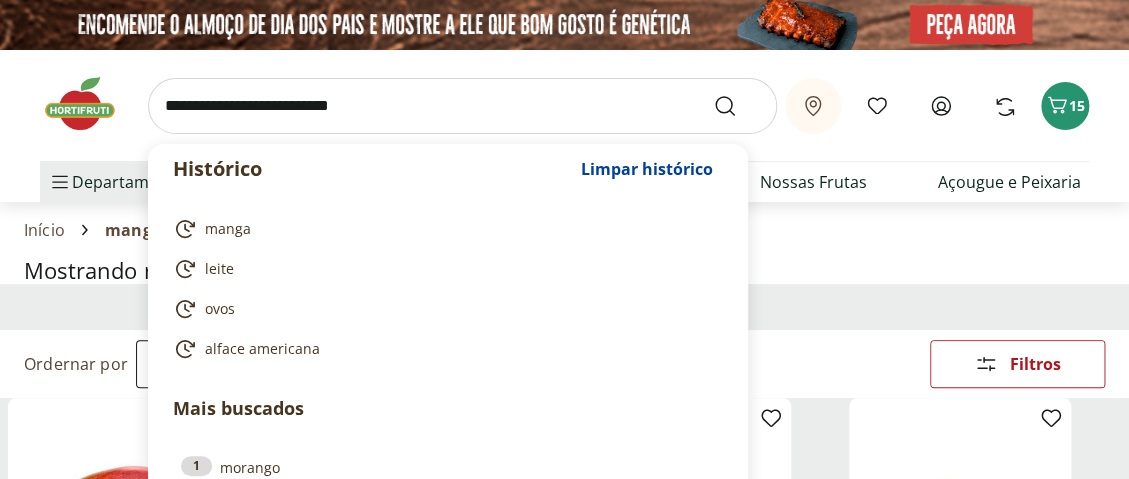 click at bounding box center [462, 106] 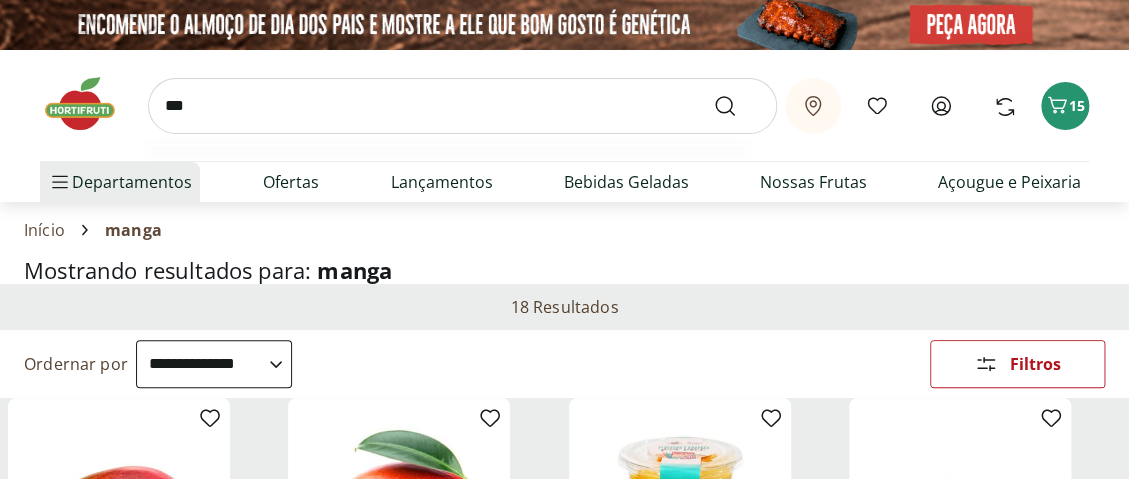 type on "***" 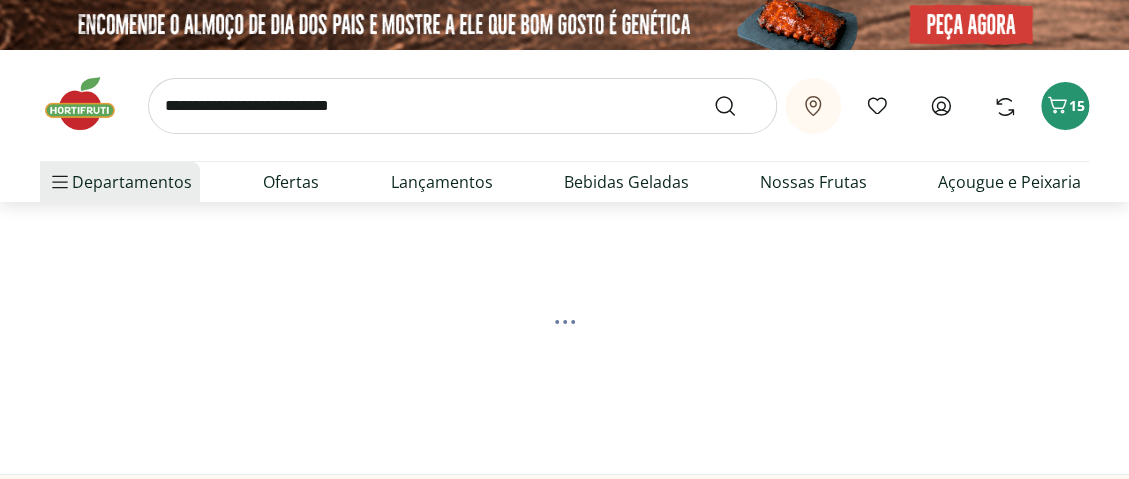 select on "**********" 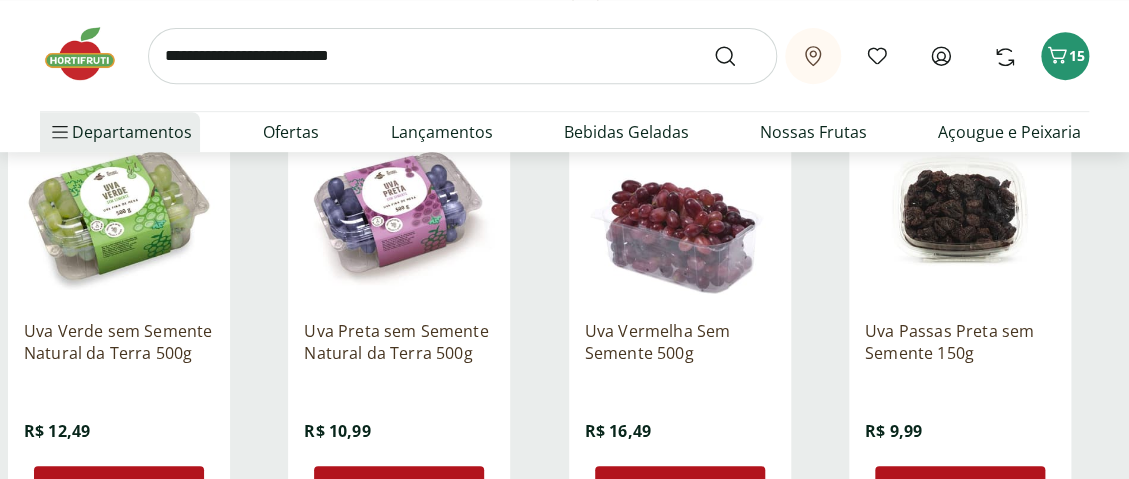 scroll, scrollTop: 400, scrollLeft: 0, axis: vertical 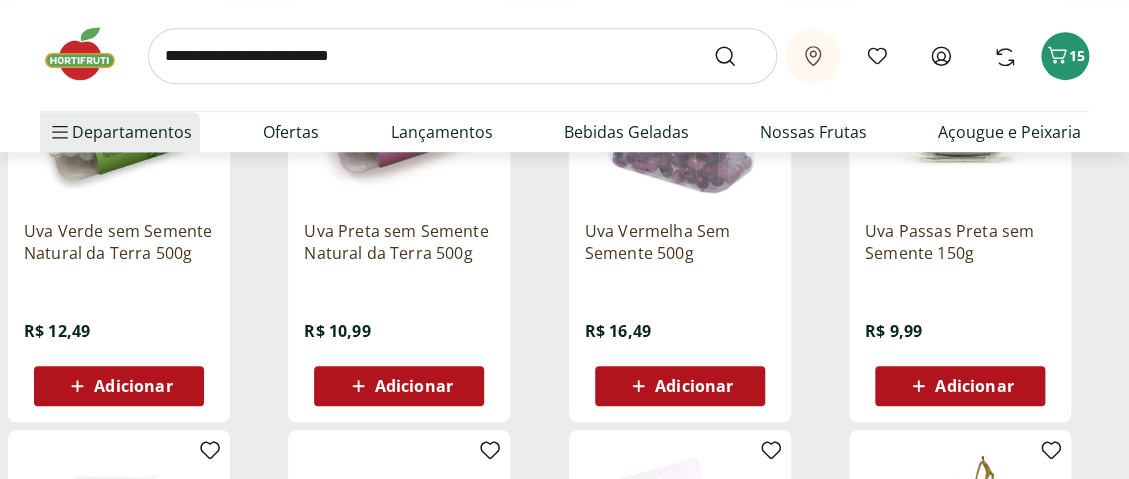drag, startPoint x: 121, startPoint y: 388, endPoint x: 154, endPoint y: 352, distance: 48.83646 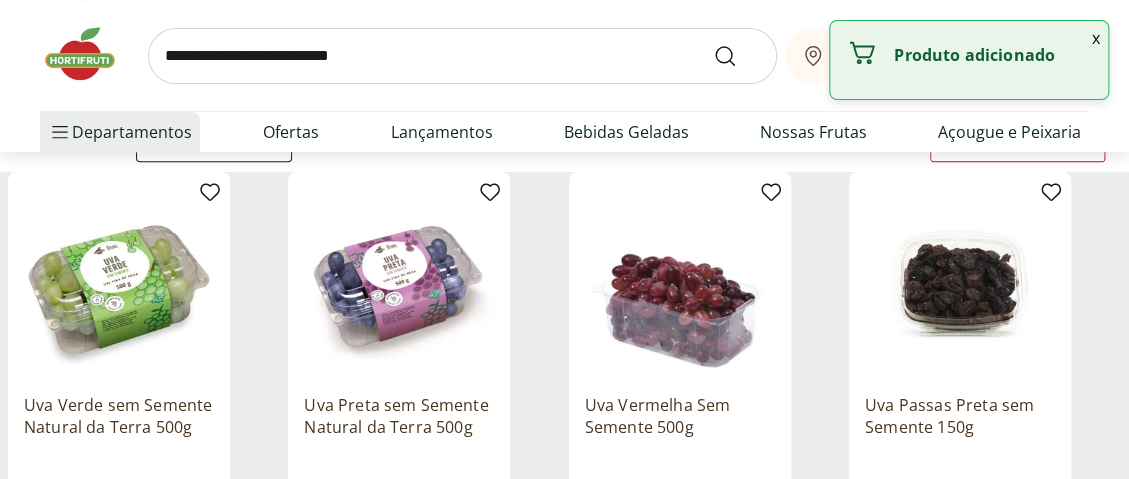 scroll, scrollTop: 0, scrollLeft: 0, axis: both 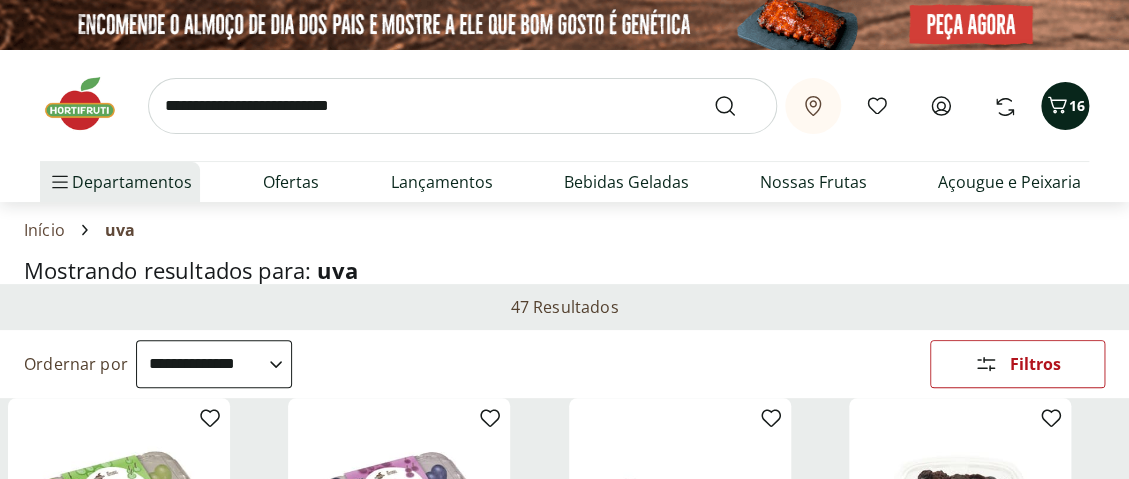 click on "16" at bounding box center (1077, 105) 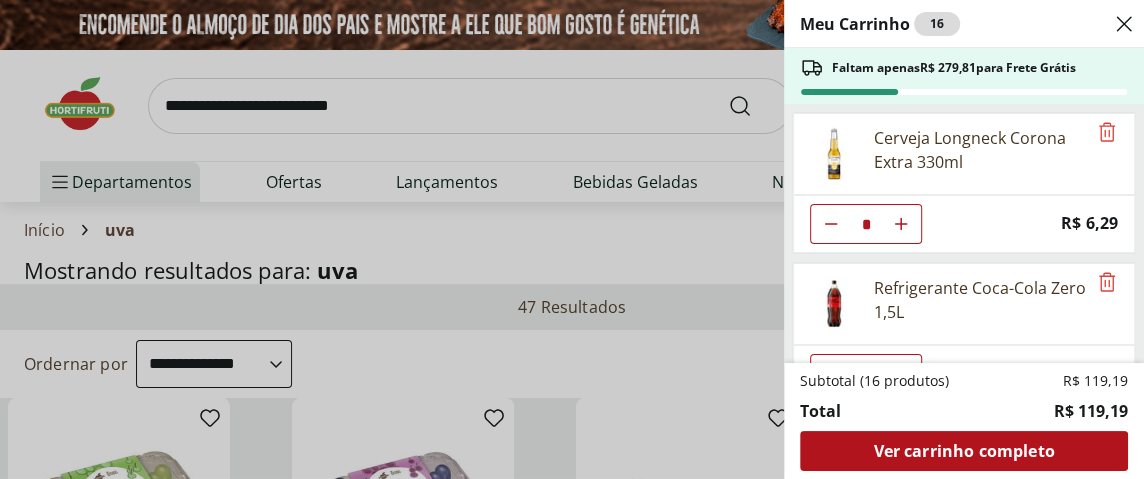 click on "Meu Carrinho 16 Faltam apenas  R$ 279,81  para Frete Grátis Cerveja Longneck Corona Extra 330ml * Price: R$ 6,29 Refrigerante Coca-Cola Zero 1,5L * Price: R$ 7,99 Farinha de Mandioca Grossa Granfino 1kg * Price: R$ 9,29 Alface Americana Unidade * Price: R$ 3,99 Ovos Brancos Embalados com 30 unidades * Price: R$ 19,99 Manga Palmer Unidade * Price: R$ 5,04 Uva Verde sem Semente Natural da Terra 500g * Price: R$ 12,49 Subtotal (16 produtos) R$ 119,19 Total R$ 119,19 Ver carrinho completo" at bounding box center [572, 239] 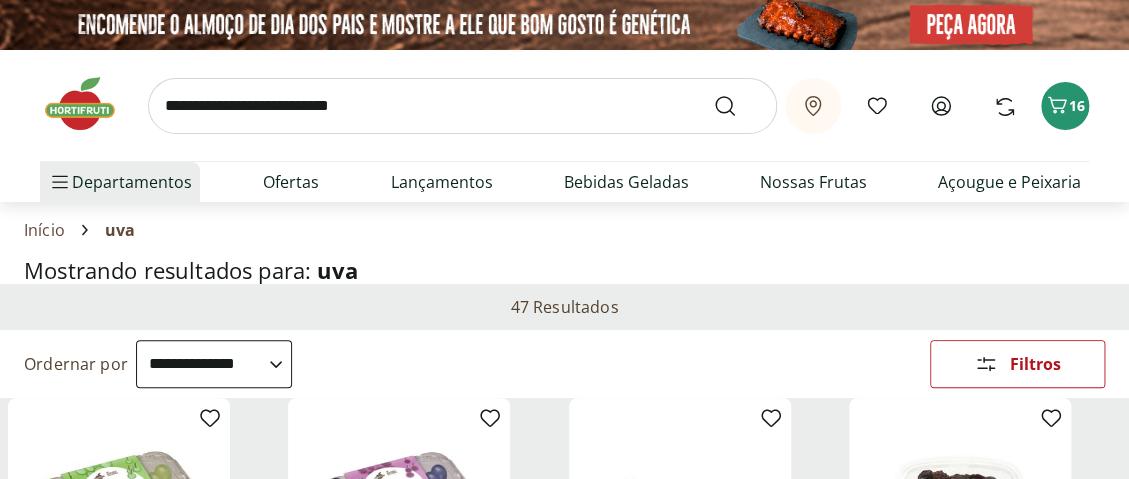 click at bounding box center [90, 104] 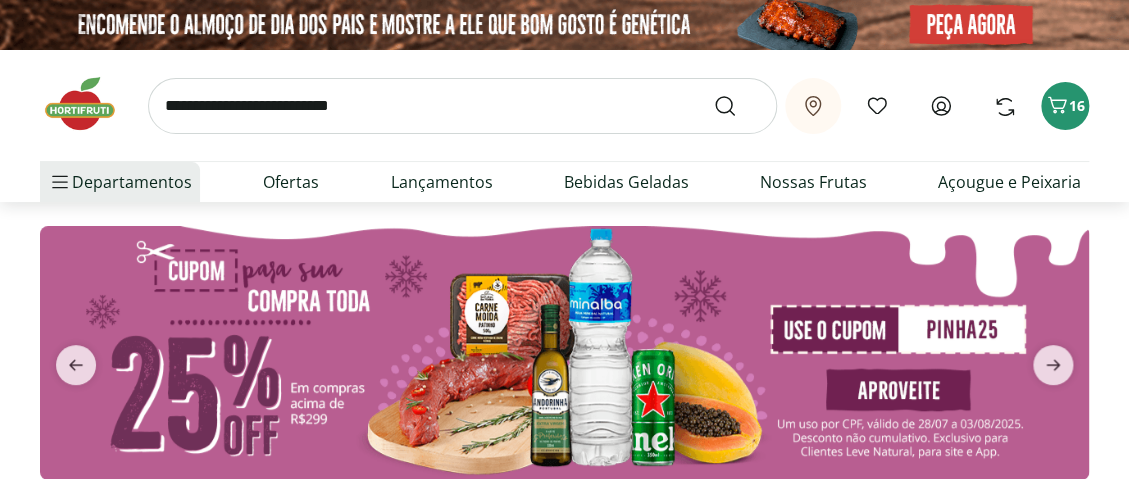 scroll, scrollTop: 100, scrollLeft: 0, axis: vertical 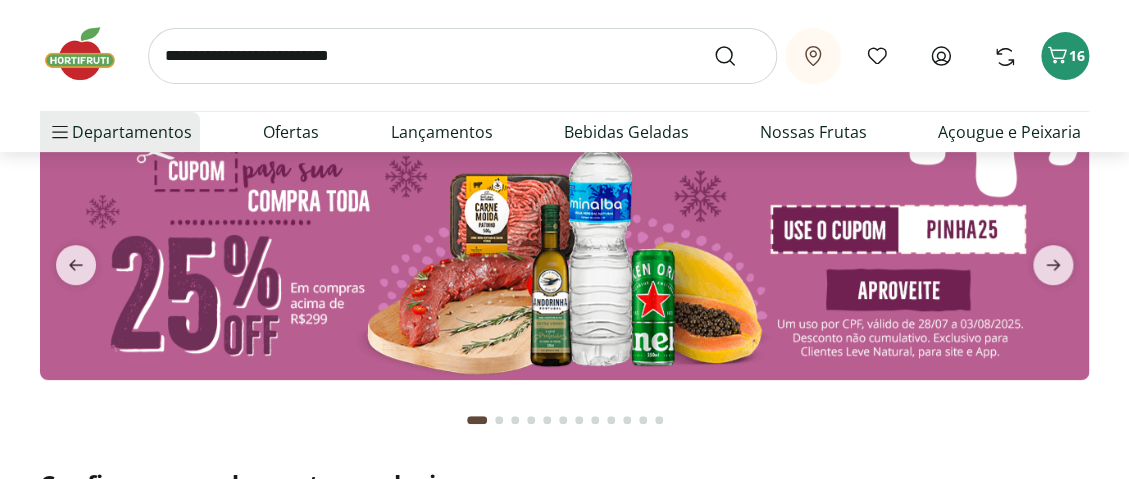 type on "*" 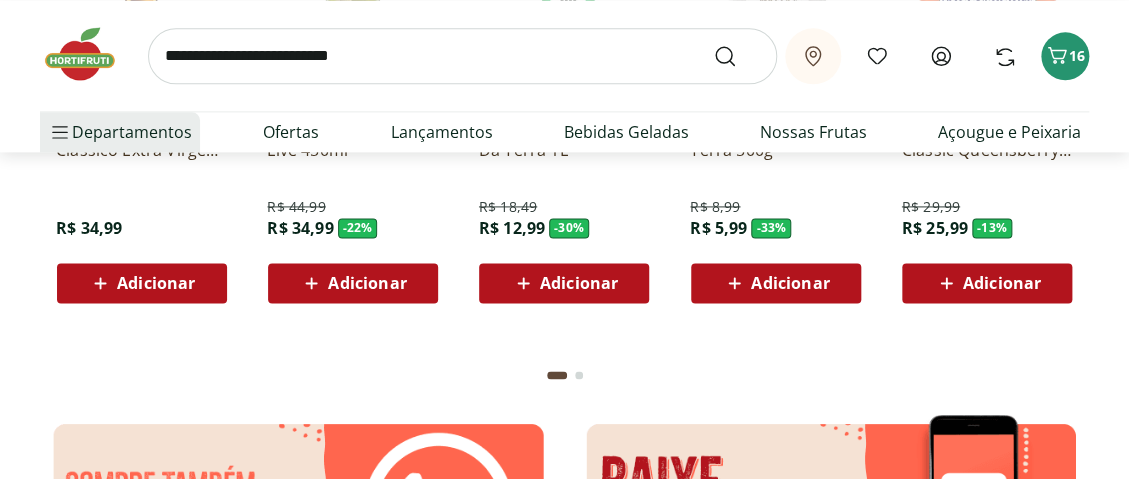 scroll, scrollTop: 3500, scrollLeft: 0, axis: vertical 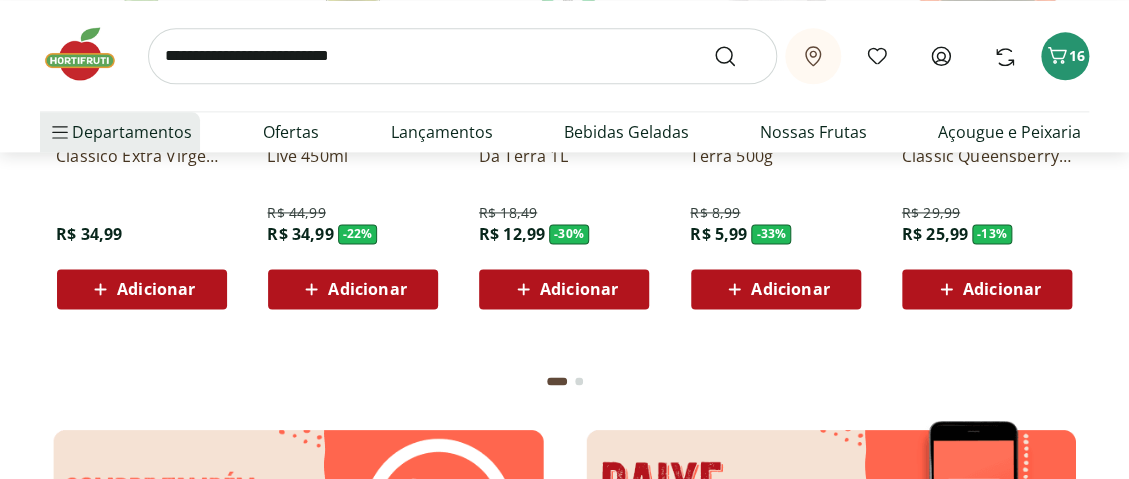 click at bounding box center [579, -1315] 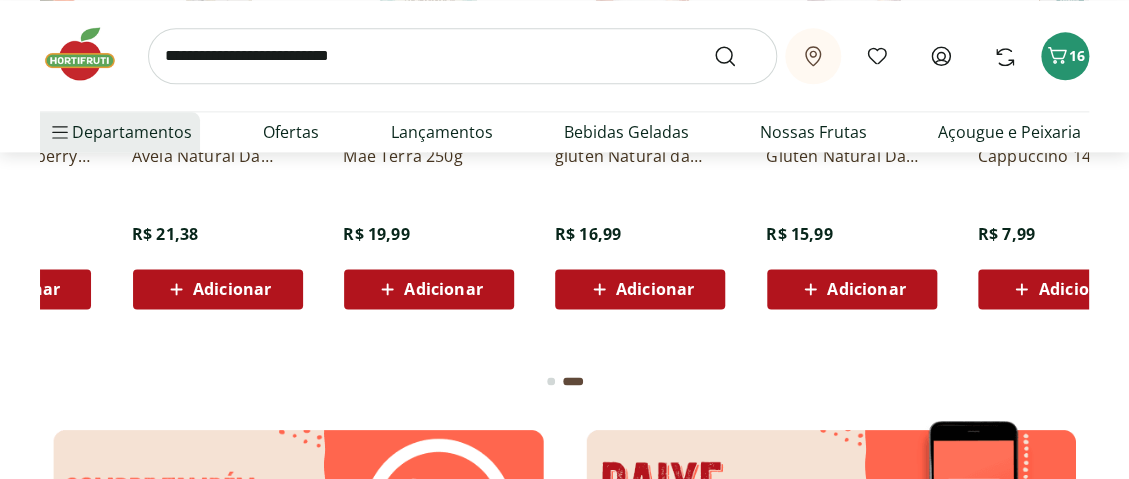 scroll, scrollTop: 0, scrollLeft: 1055, axis: horizontal 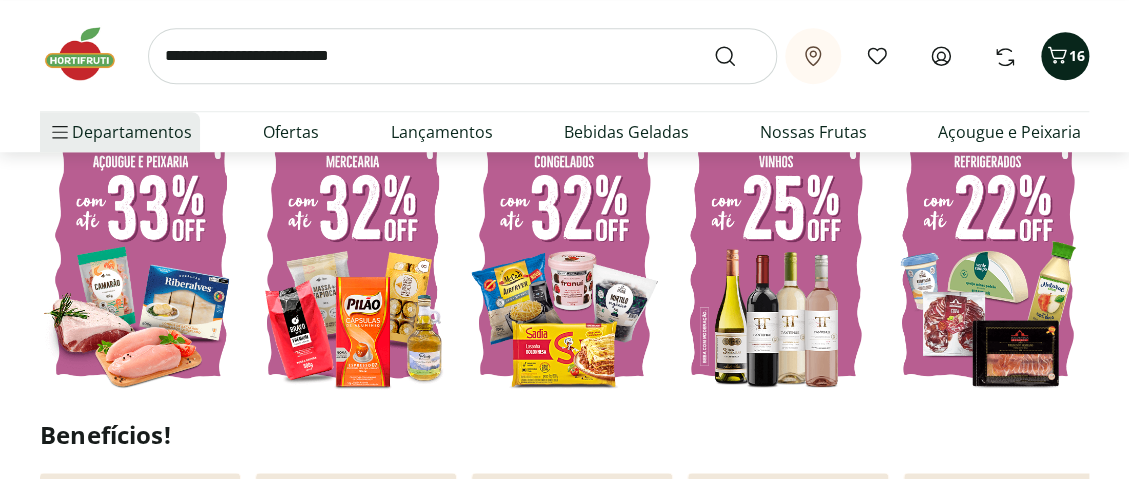 click 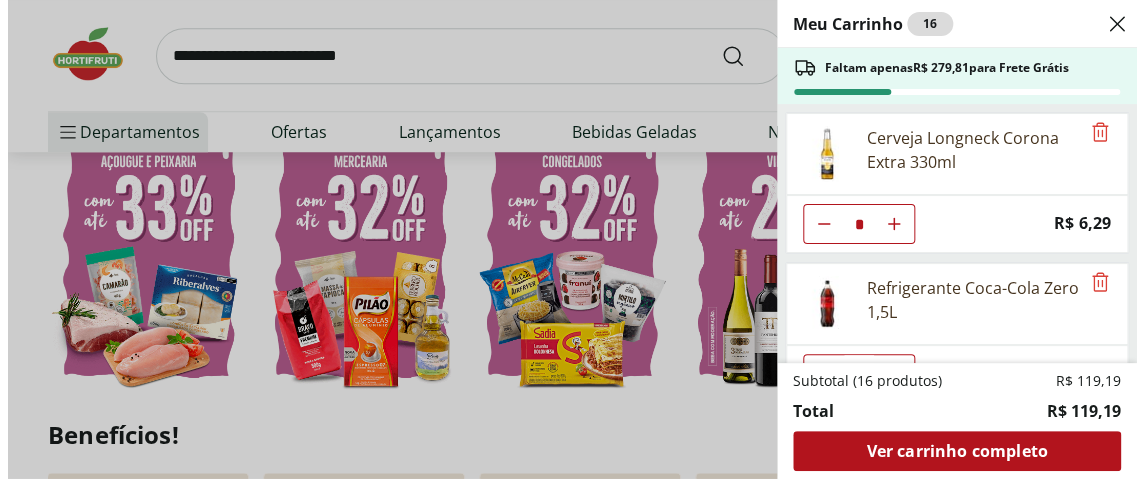 scroll, scrollTop: 503, scrollLeft: 0, axis: vertical 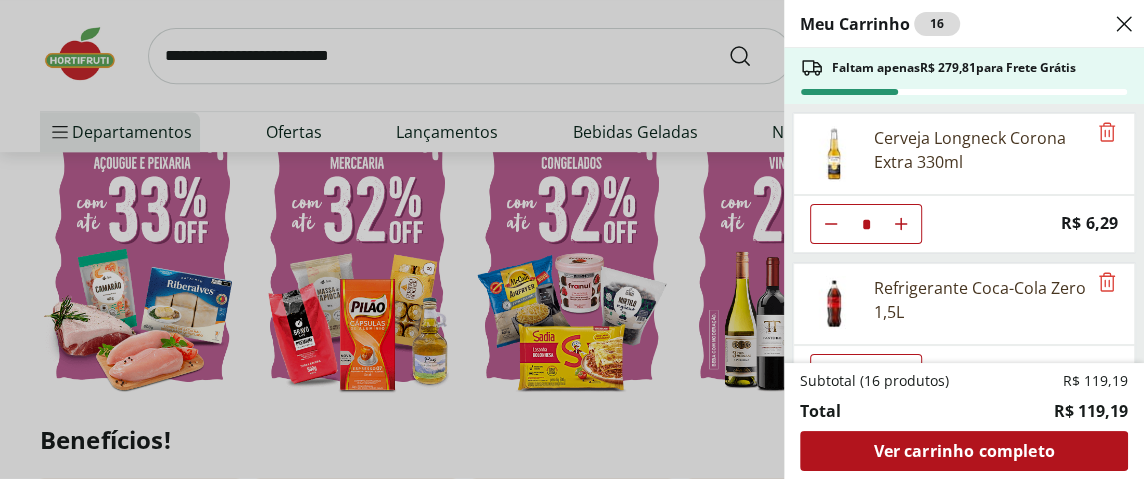 click 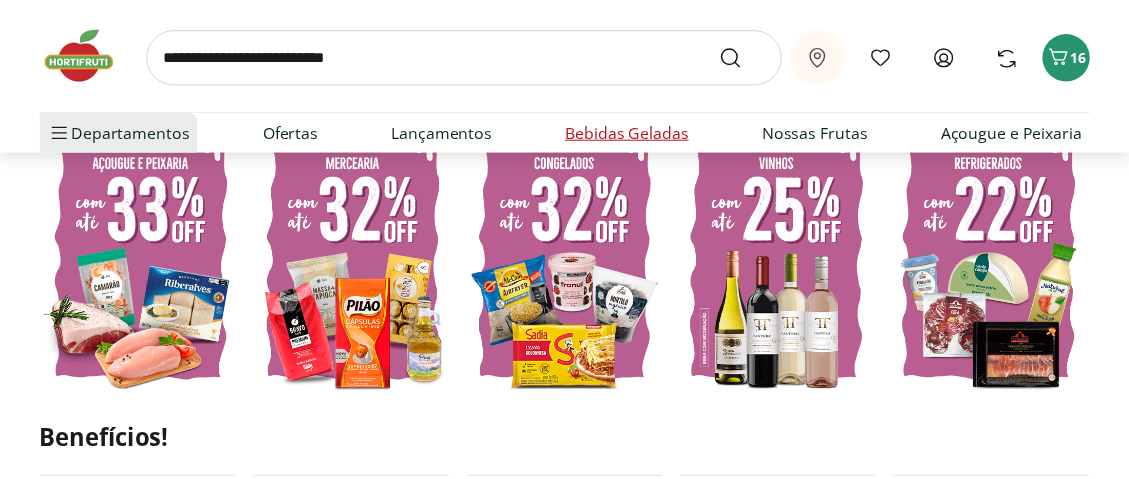 scroll, scrollTop: 500, scrollLeft: 0, axis: vertical 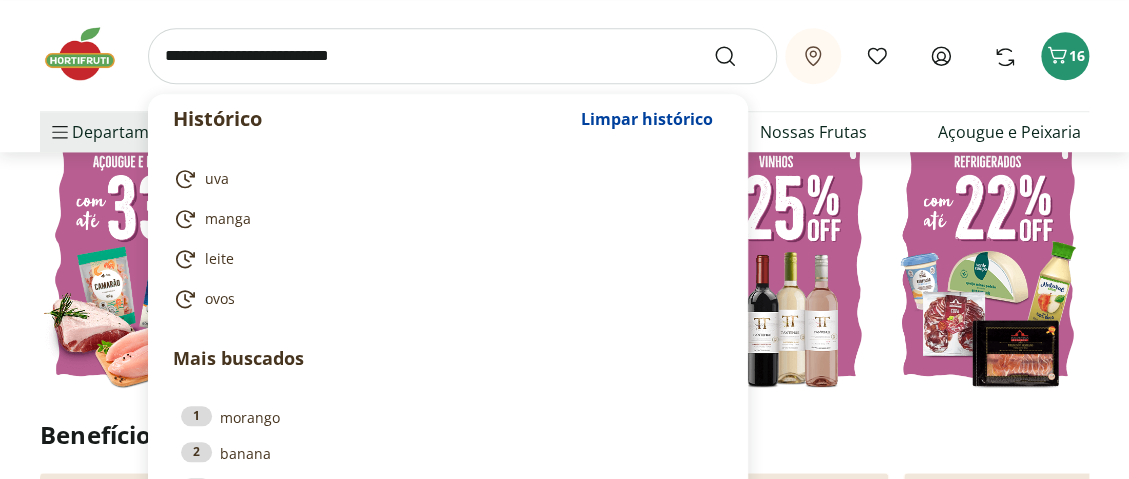 click at bounding box center (462, 56) 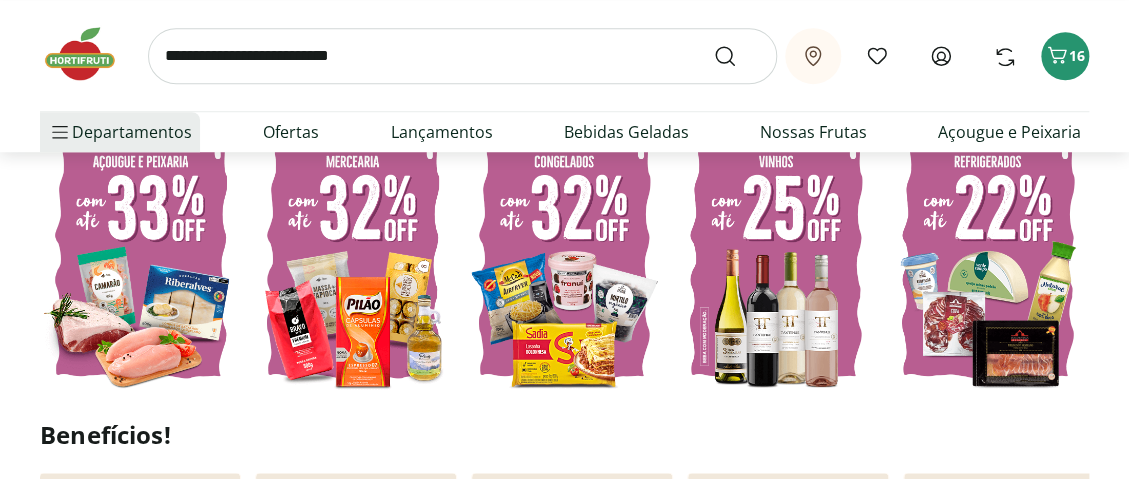 click on "Retirar em  Rio de Janeiro/RJ Meus Favoritos Olá,  Ricardo Comprar Novamente 16" at bounding box center [564, 55] 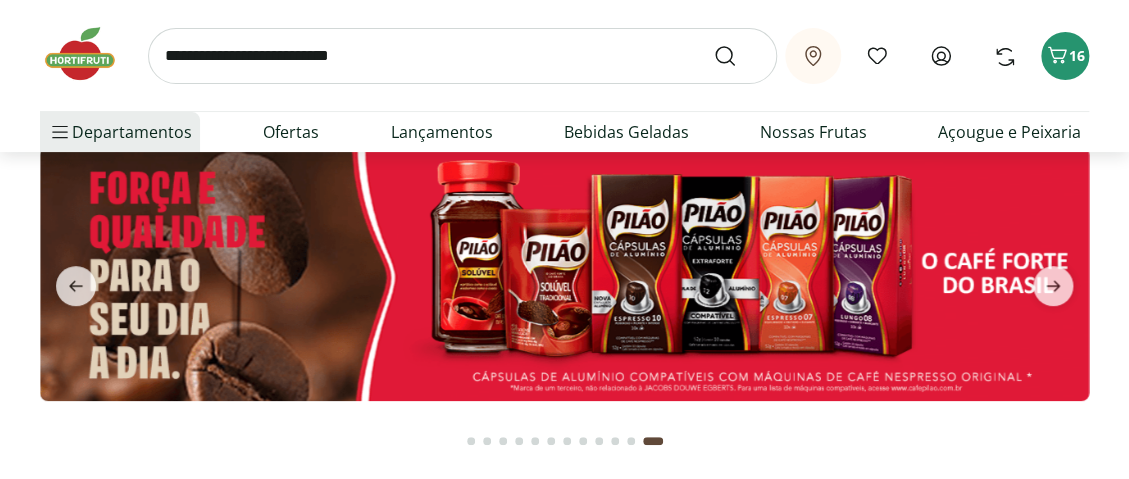 scroll, scrollTop: 0, scrollLeft: 0, axis: both 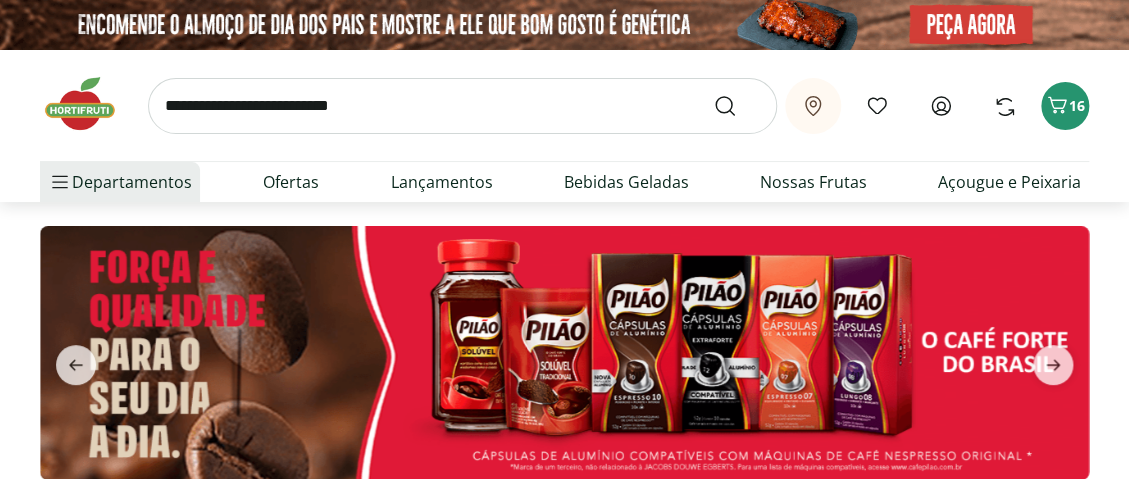 click at bounding box center (462, 106) 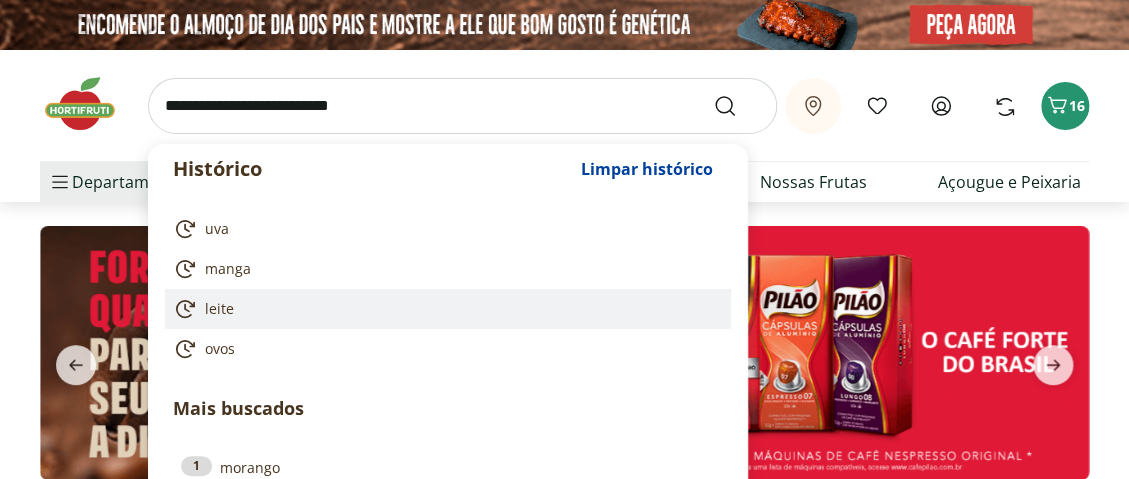 click on "leite" at bounding box center (444, 309) 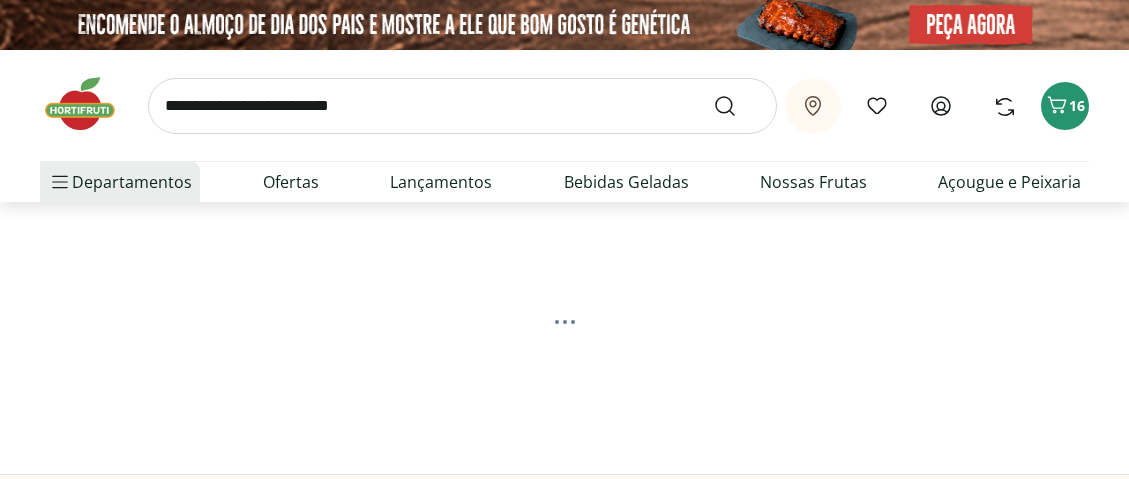 scroll, scrollTop: 0, scrollLeft: 0, axis: both 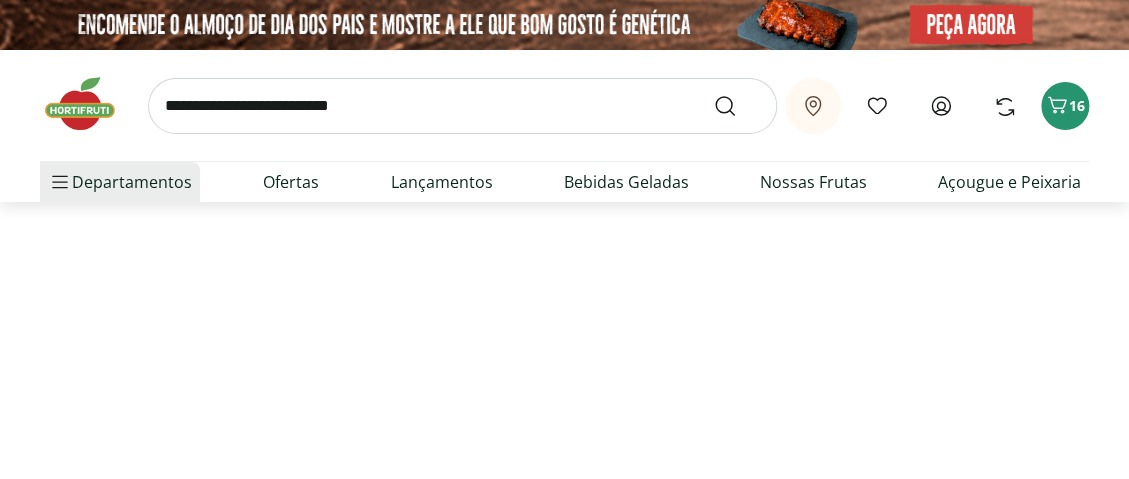 select on "**********" 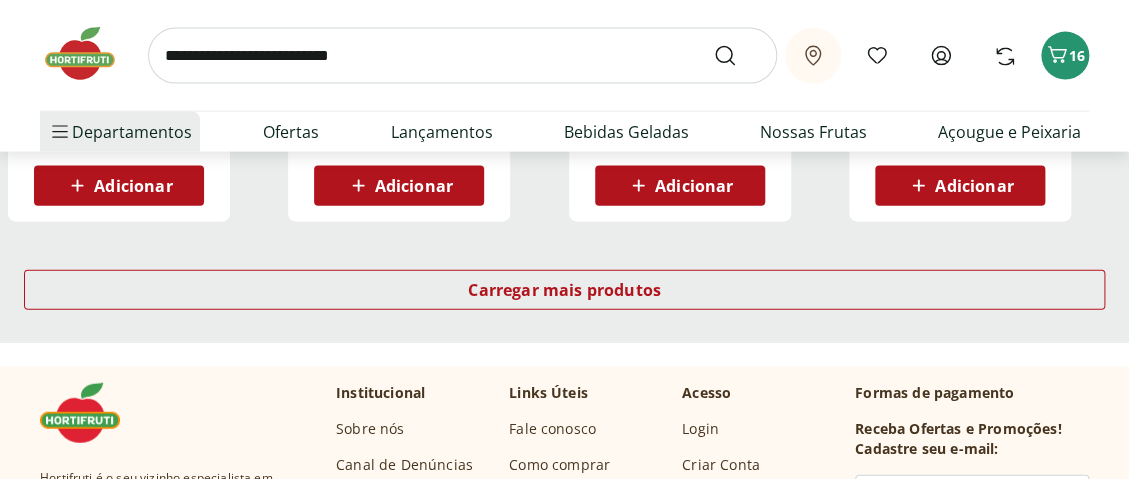 scroll, scrollTop: 1500, scrollLeft: 0, axis: vertical 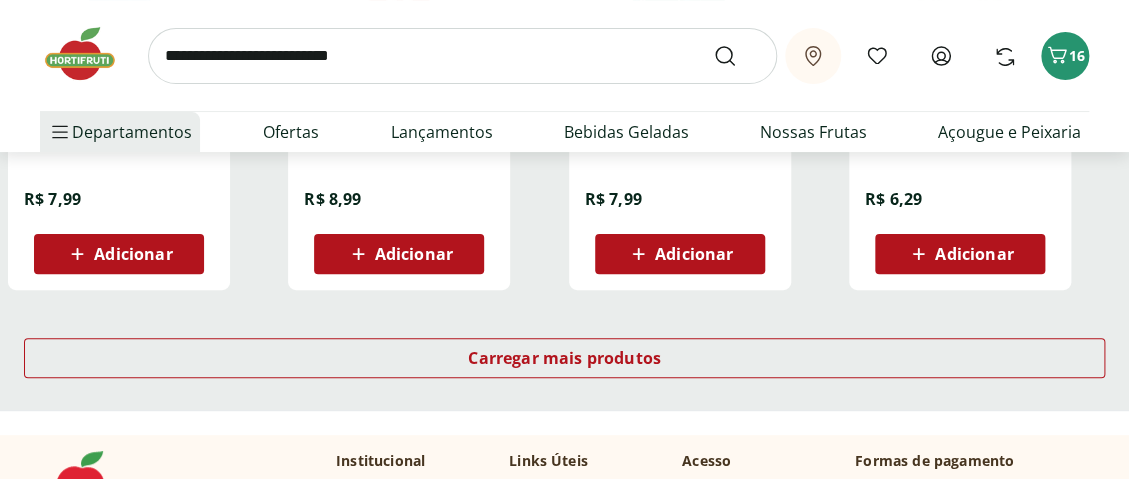 click on "Adicionar" at bounding box center (133, 254) 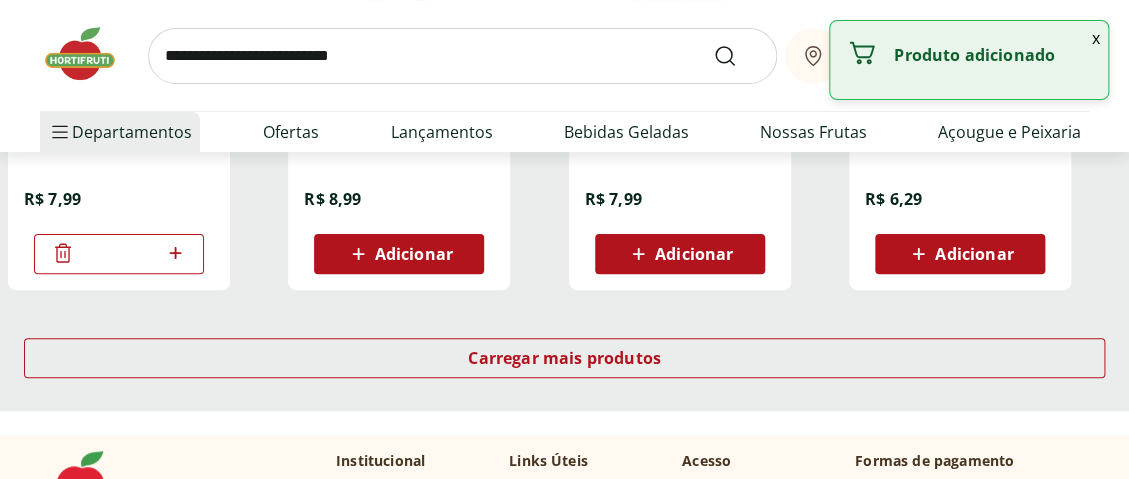 click on "*" at bounding box center (119, 254) 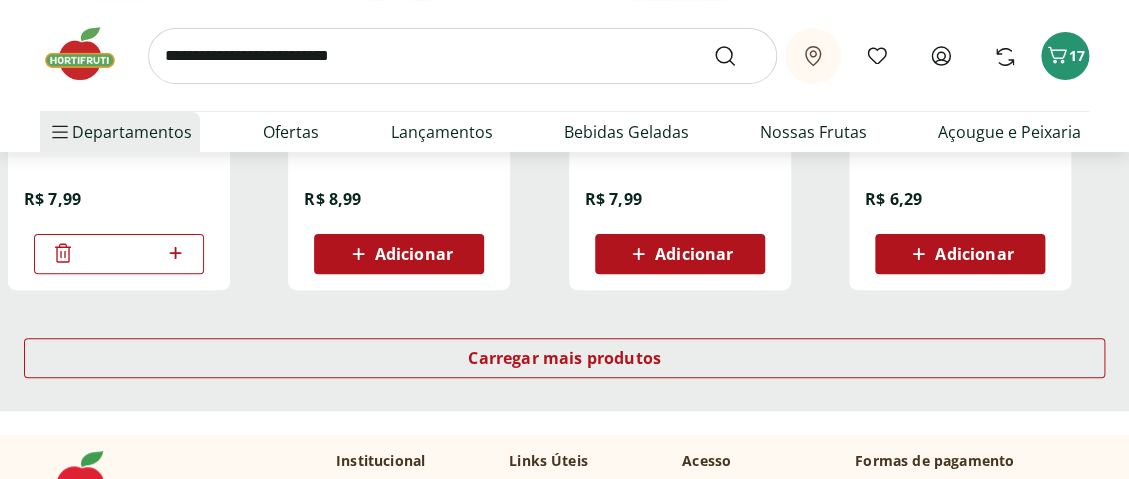 type on "**" 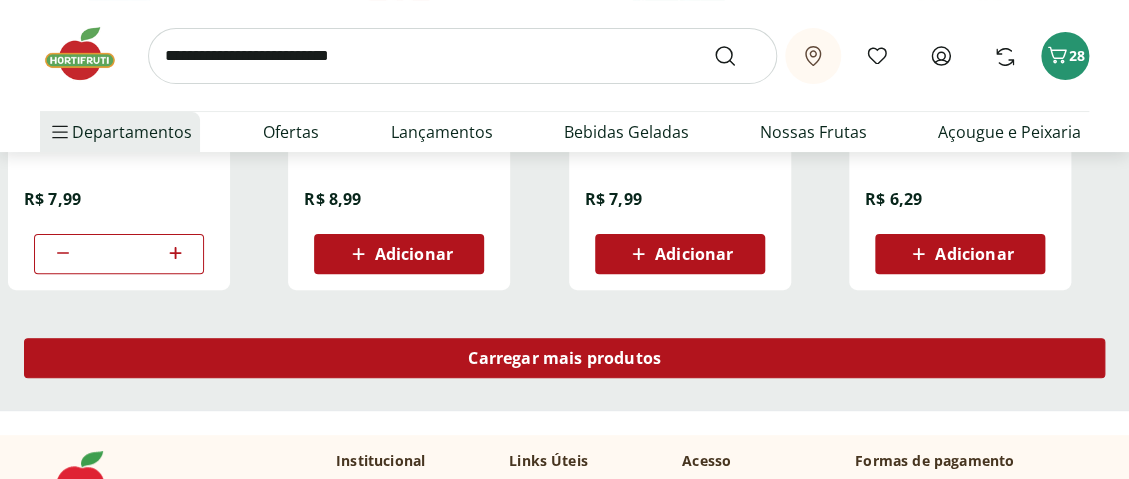 click on "Carregar mais produtos" at bounding box center [564, 358] 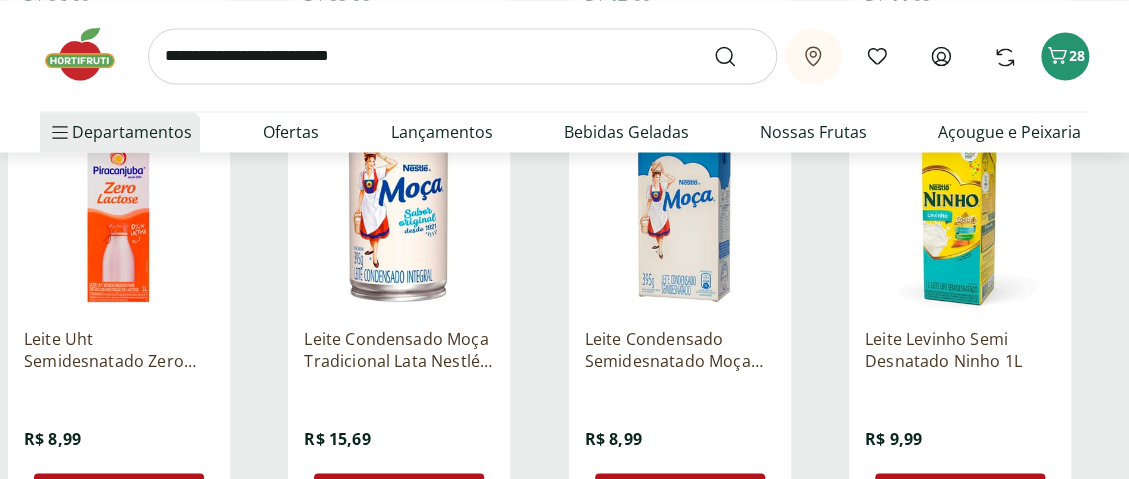 scroll, scrollTop: 600, scrollLeft: 0, axis: vertical 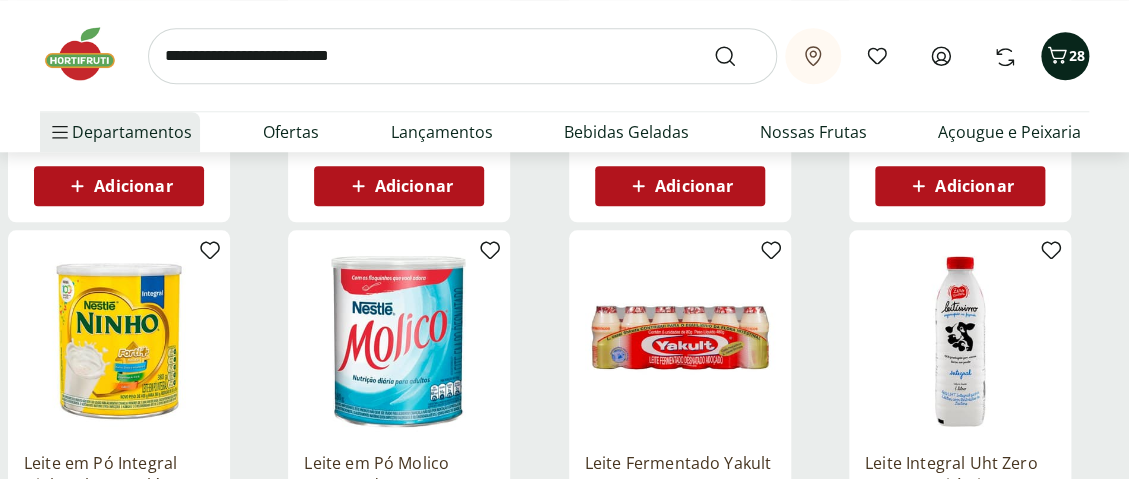 click on "28" at bounding box center (1065, 56) 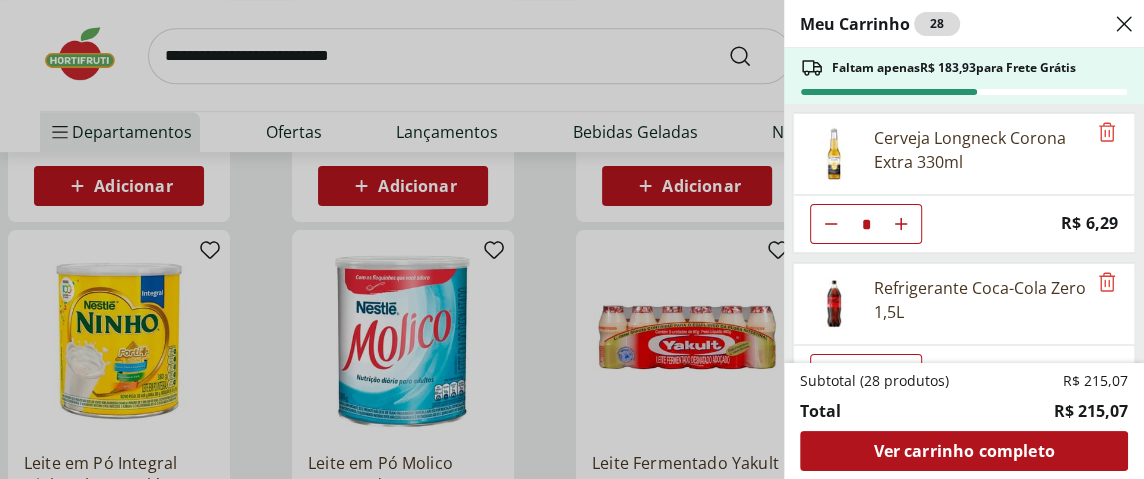 click on "Meu Carrinho 28 Faltam apenas  R$ 183,93  para Frete Grátis Cerveja Longneck Corona Extra 330ml * Price: R$ 6,29 Refrigerante Coca-Cola Zero 1,5L * Price: R$ 7,99 Farinha de Mandioca Grossa Granfino 1kg * Price: R$ 9,29 Alface Americana Unidade * Price: R$ 3,99 Ovos Brancos Embalados com 30 unidades * Price: R$ 19,99 Manga Palmer Unidade * Price: R$ 5,04 Uva Verde sem Semente Natural da Terra 500g * Price: R$ 12,49 Leite Uht Italac Especial Integral 1L ** Price: R$ 7,99 Subtotal (28 produtos) R$ 215,07 Total R$ 215,07 Ver carrinho completo" at bounding box center (572, 239) 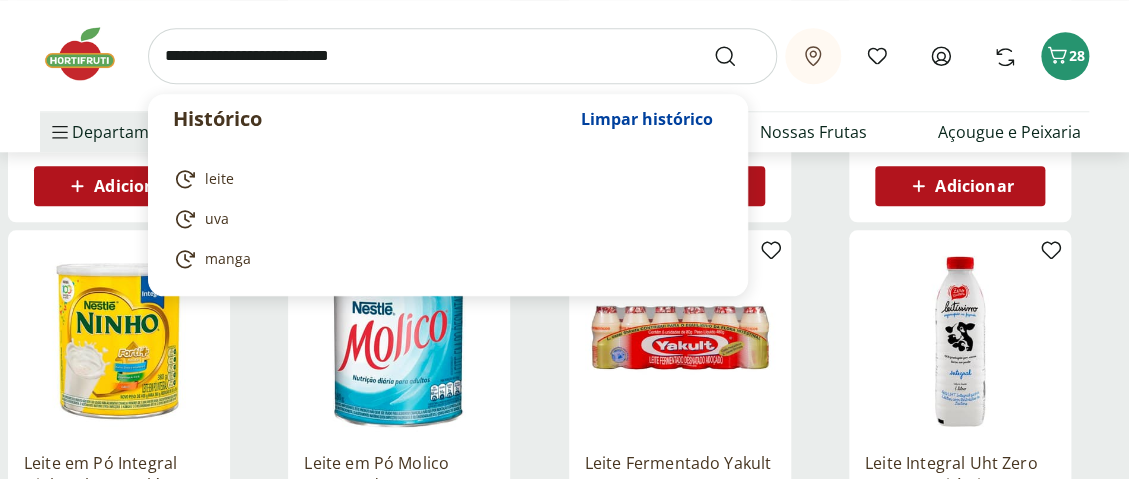 click at bounding box center [462, 56] 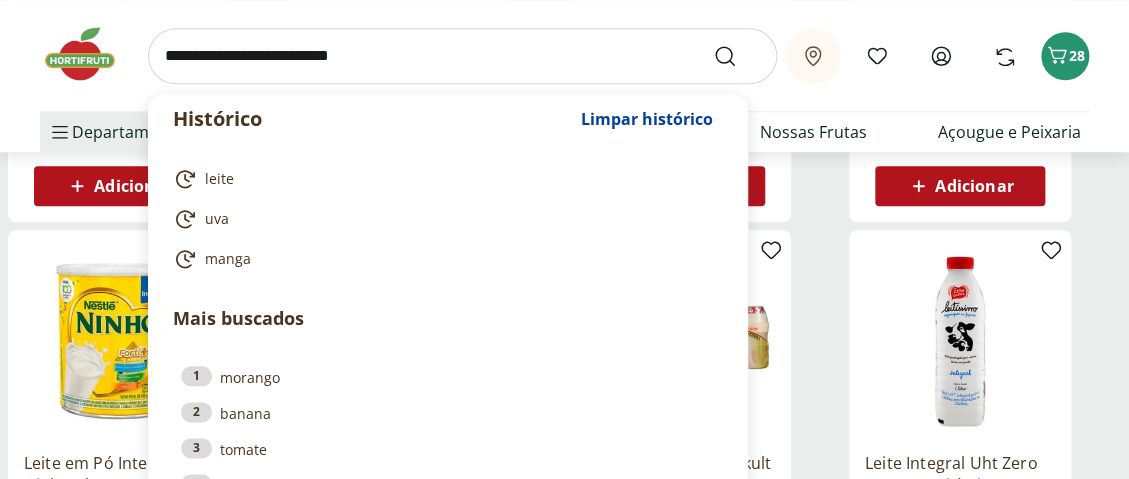click at bounding box center (90, 54) 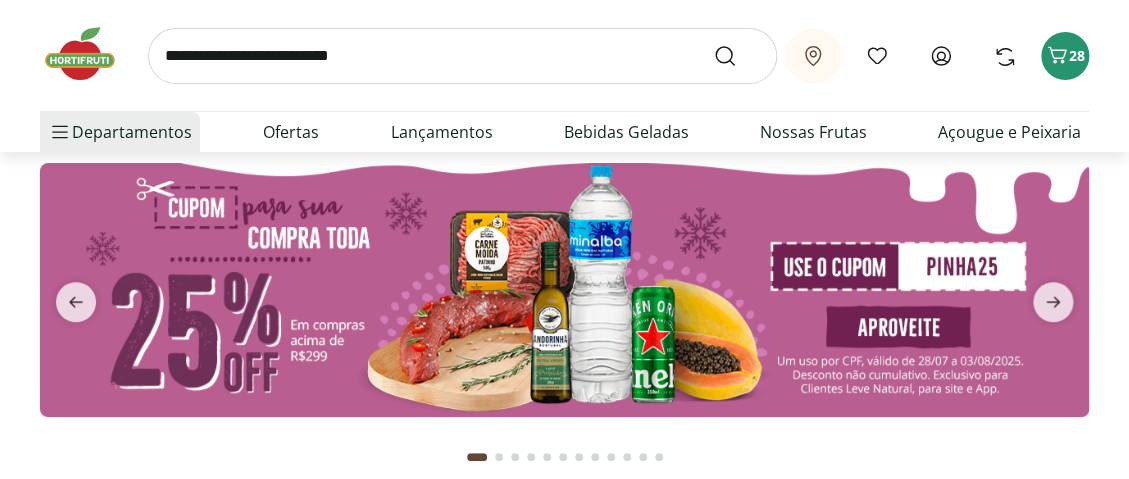 scroll, scrollTop: 0, scrollLeft: 0, axis: both 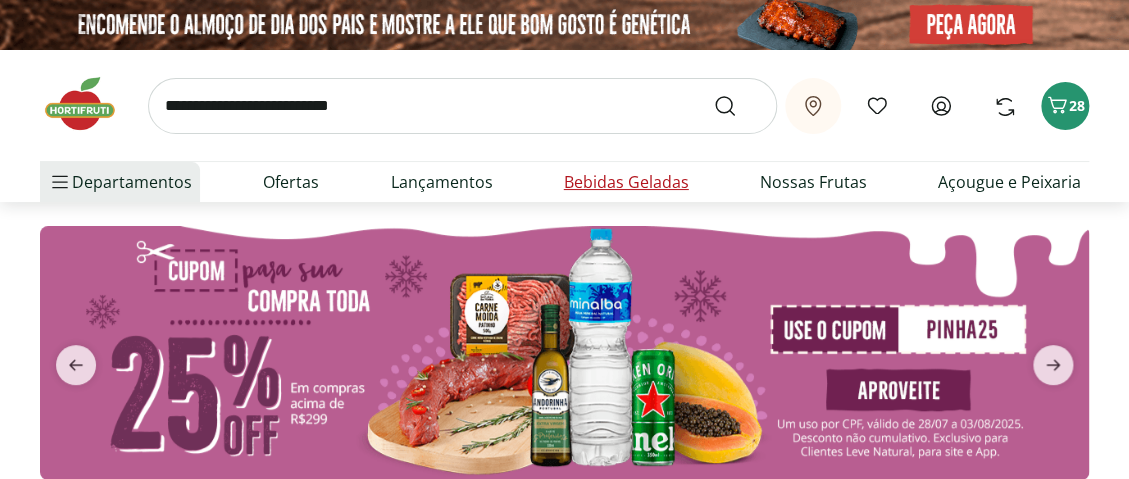 click on "Bebidas Geladas" at bounding box center [626, 182] 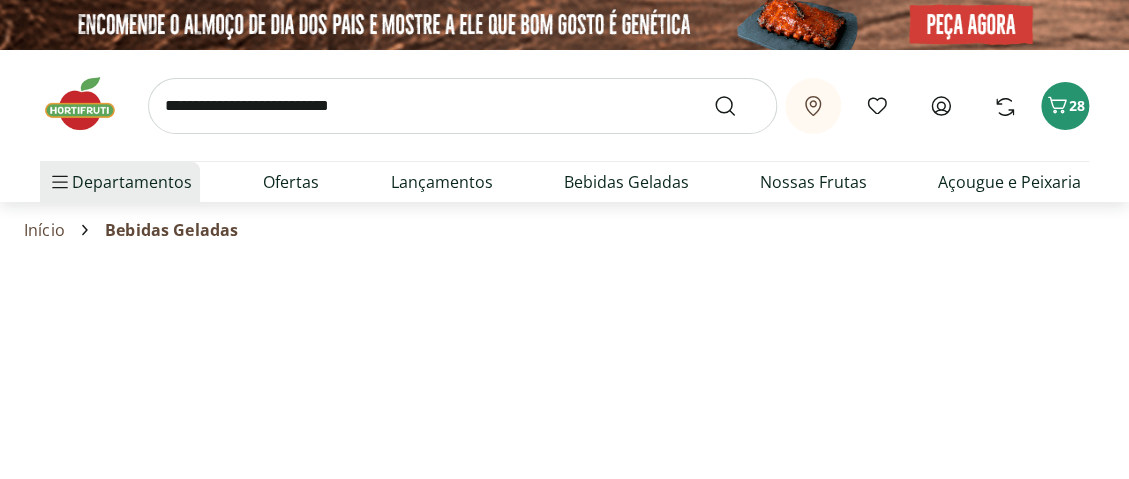 select on "**********" 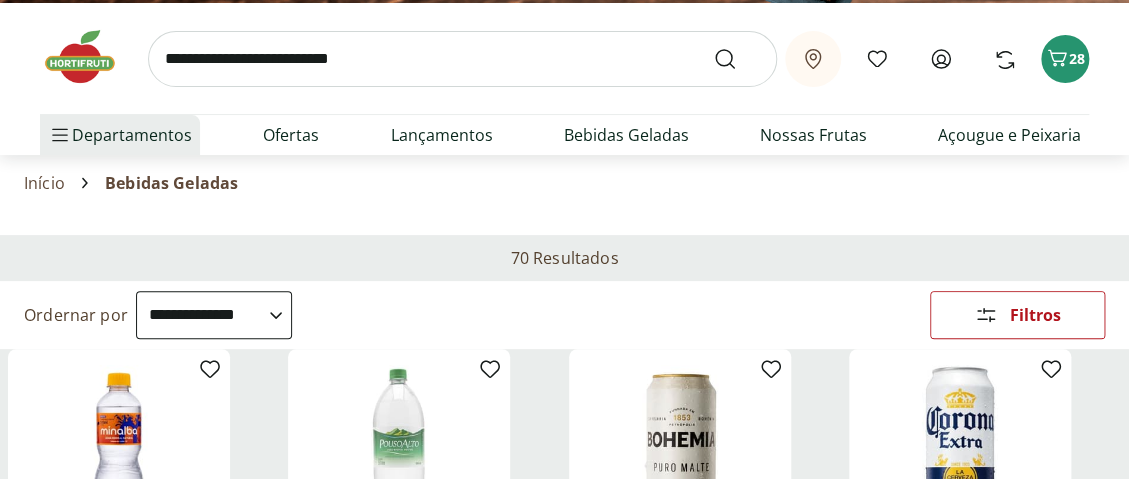 scroll, scrollTop: 0, scrollLeft: 0, axis: both 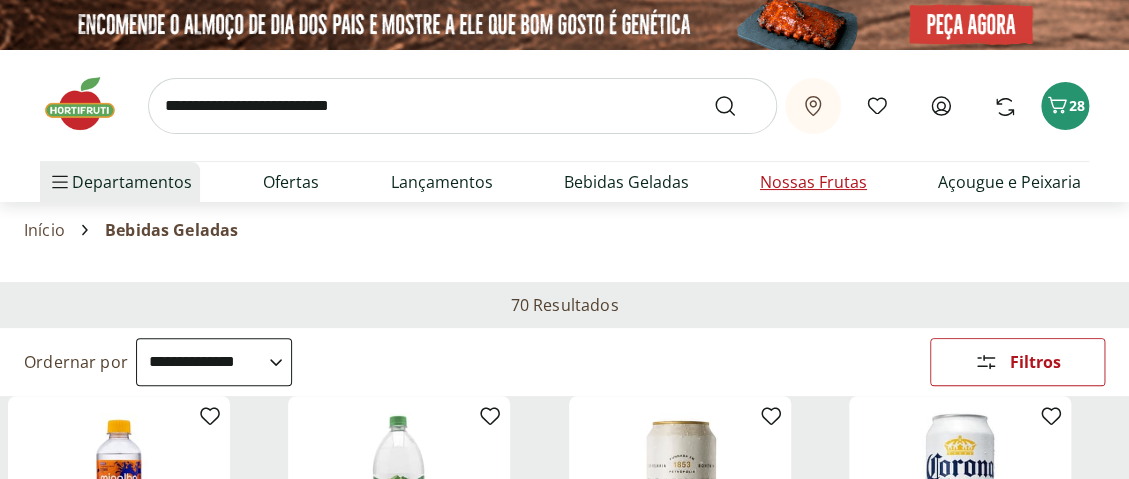 click on "Nossas Frutas" at bounding box center (813, 182) 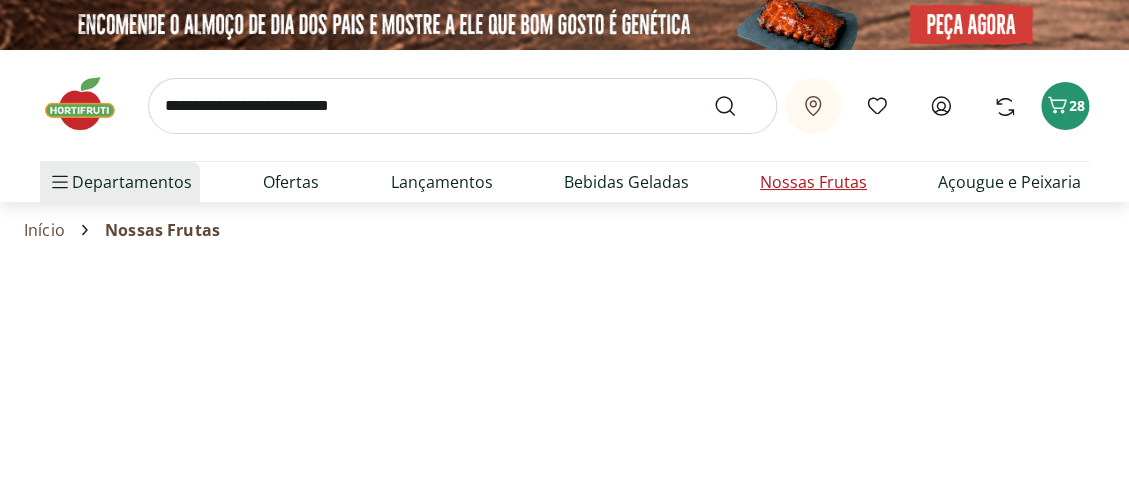 select on "**********" 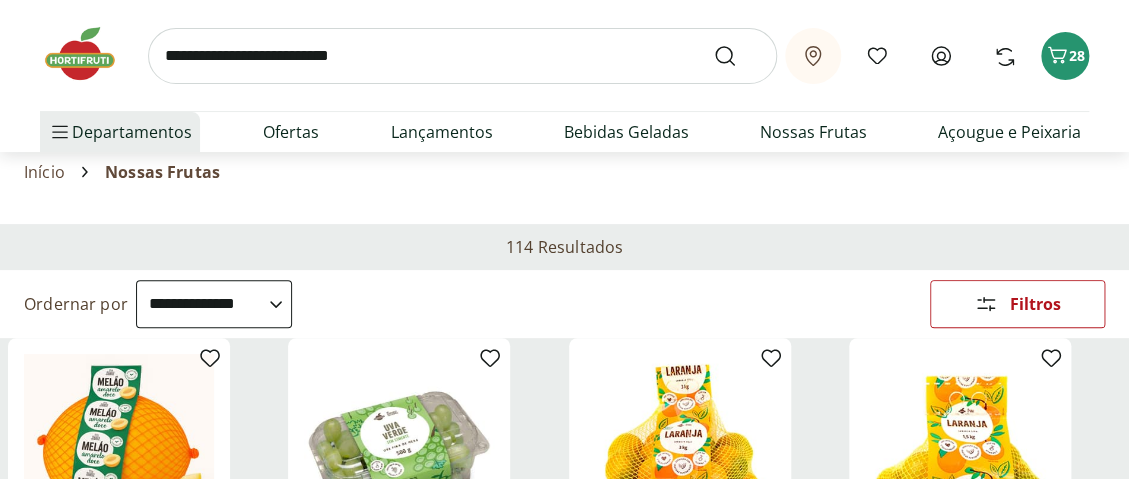 scroll, scrollTop: 0, scrollLeft: 0, axis: both 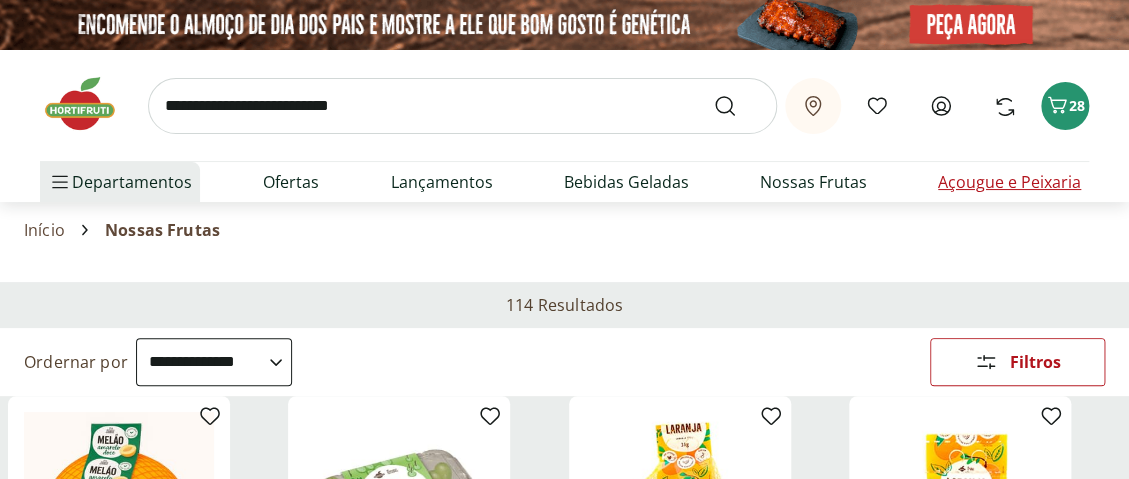 click on "Açougue e Peixaria" at bounding box center (1009, 182) 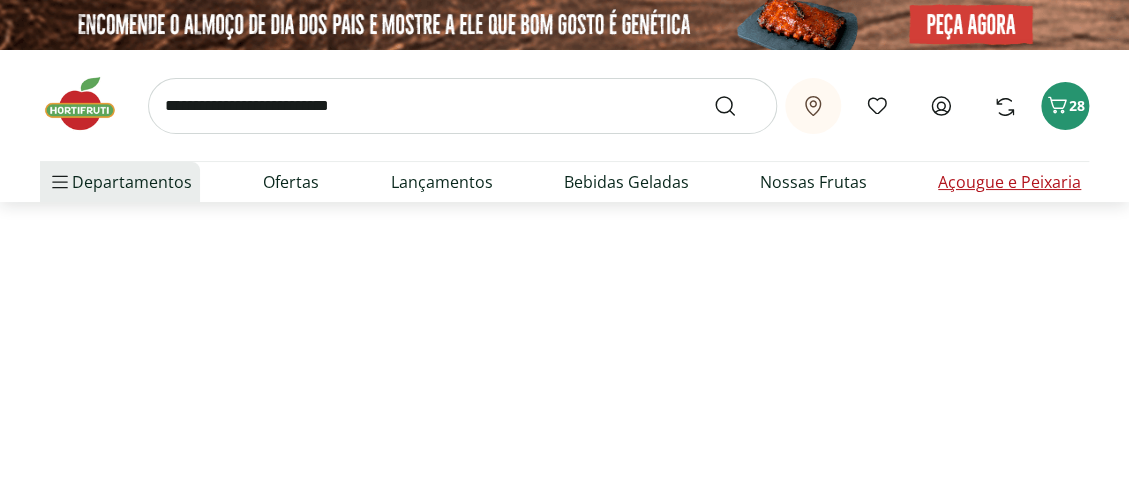 select on "**********" 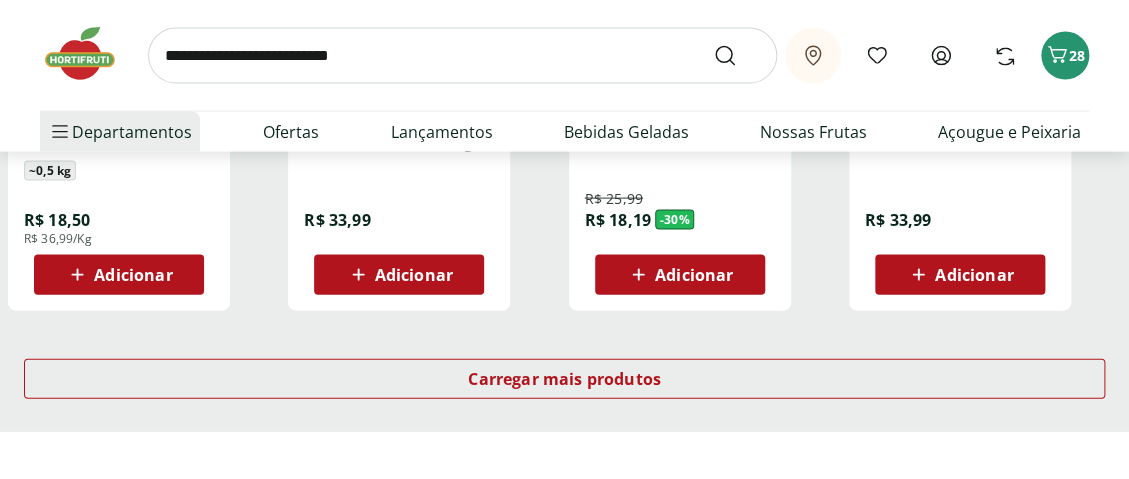 scroll, scrollTop: 1400, scrollLeft: 0, axis: vertical 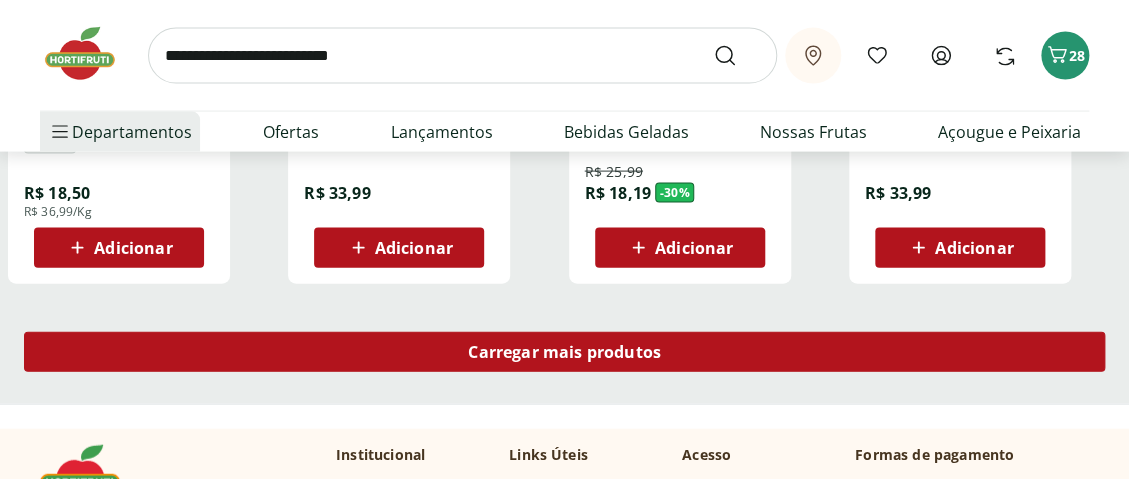 click on "Carregar mais produtos" at bounding box center [564, 352] 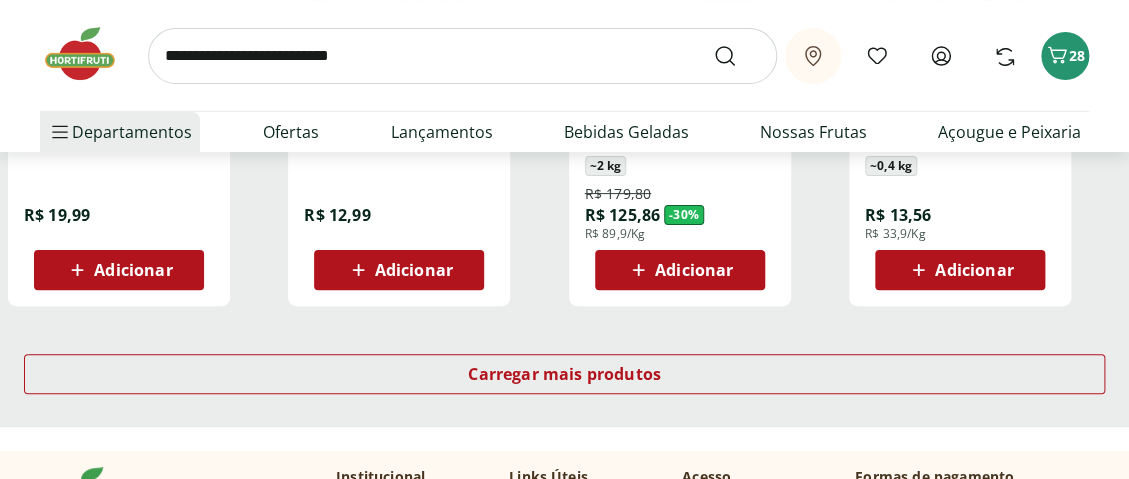 scroll, scrollTop: 2700, scrollLeft: 0, axis: vertical 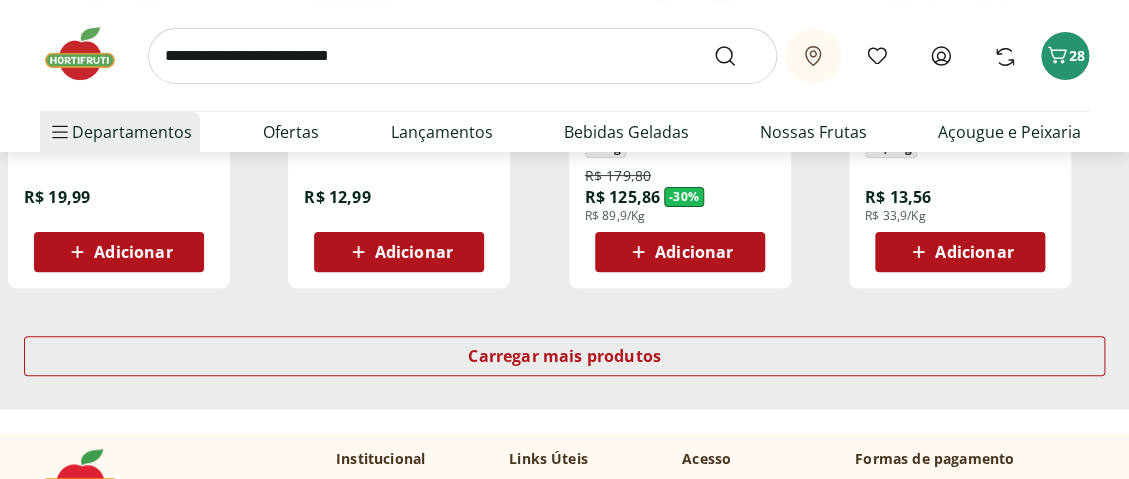 click at bounding box center [462, 56] 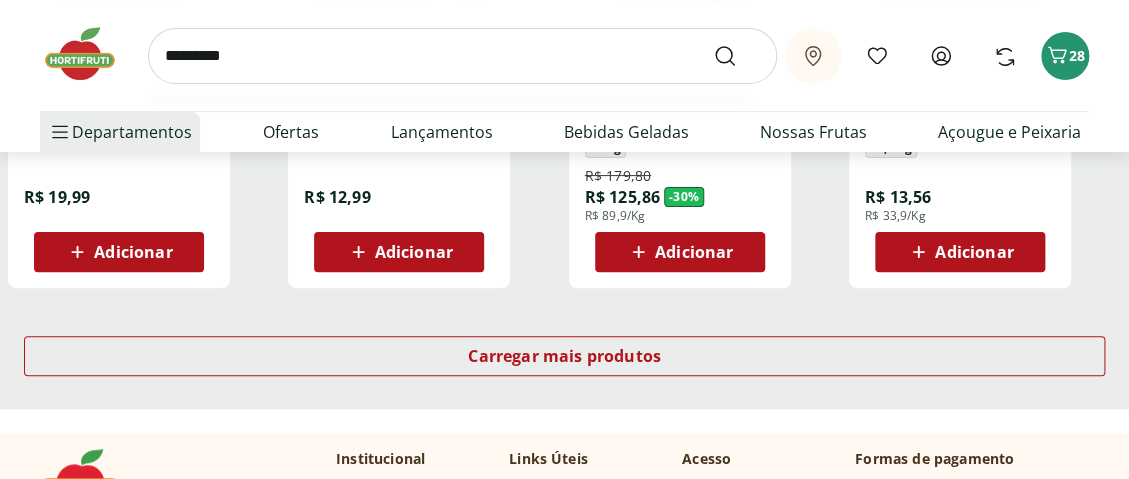 type on "*********" 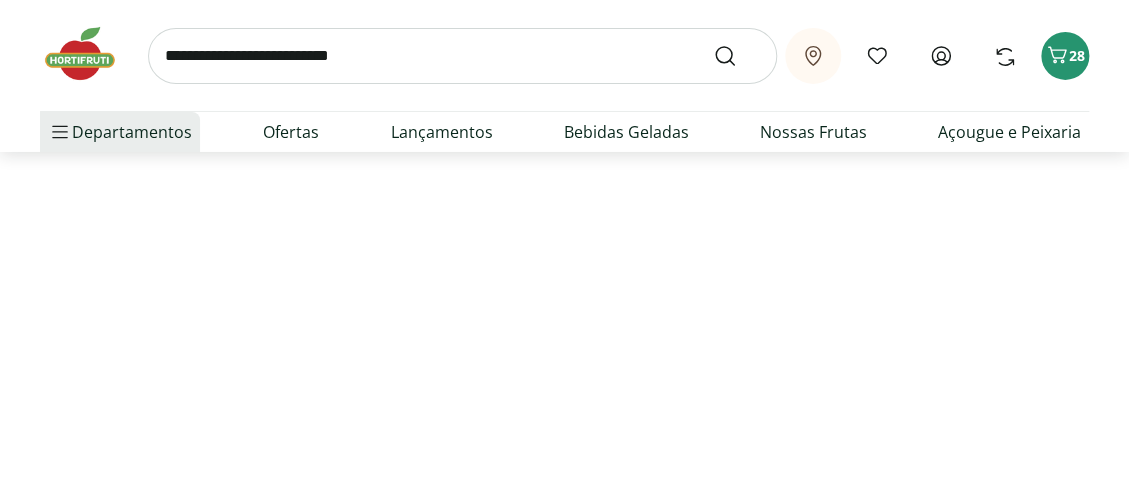 scroll, scrollTop: 0, scrollLeft: 0, axis: both 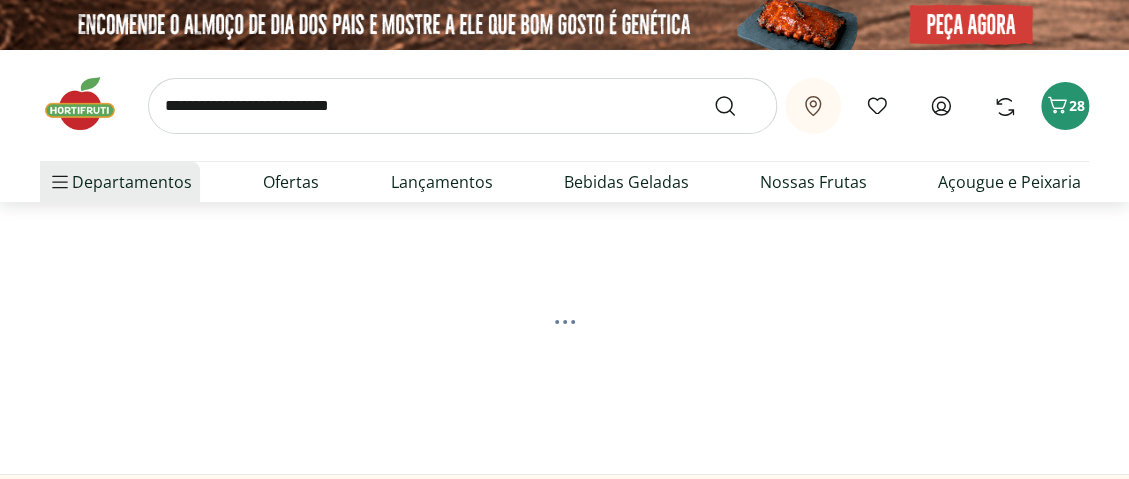 select on "**********" 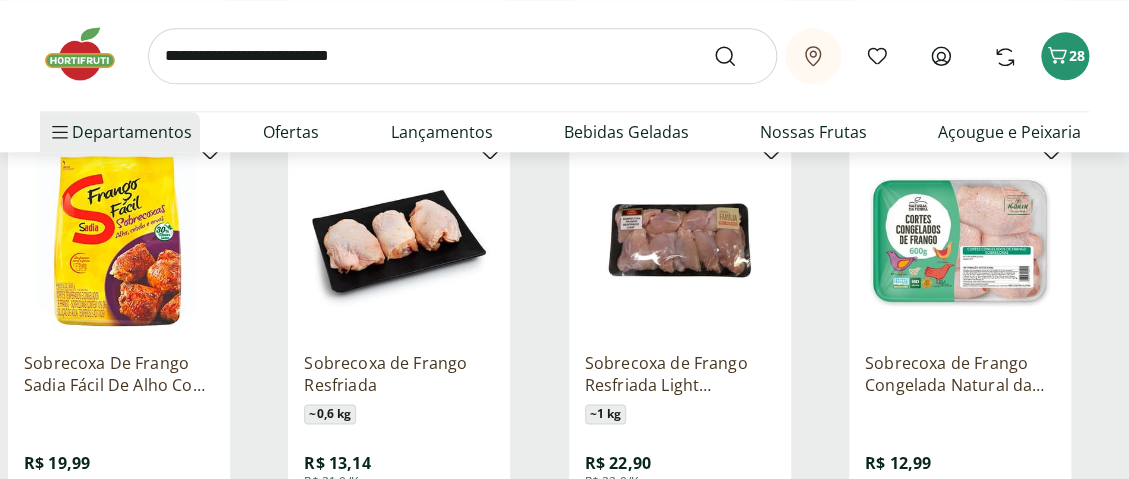 scroll, scrollTop: 800, scrollLeft: 0, axis: vertical 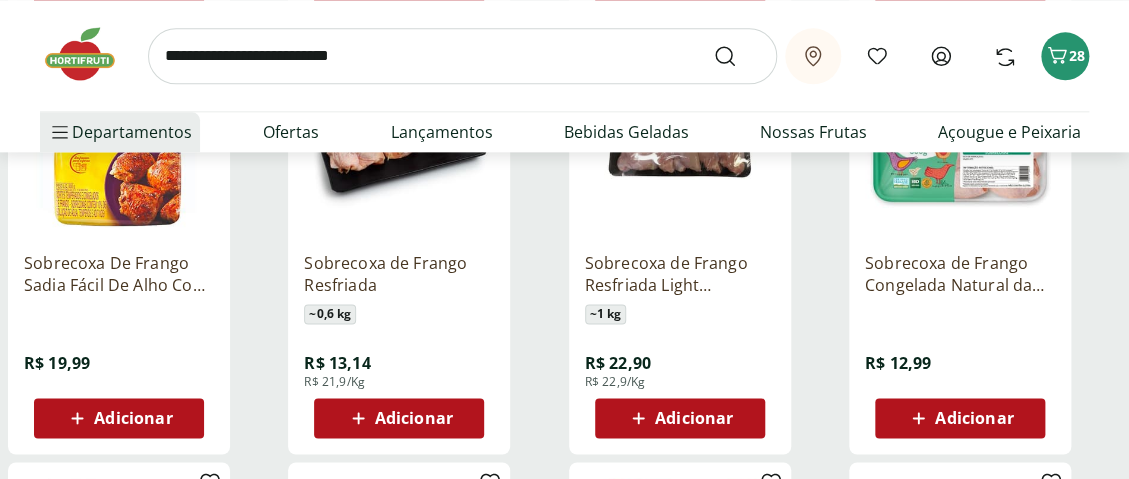 click on "Adicionar" at bounding box center [694, 418] 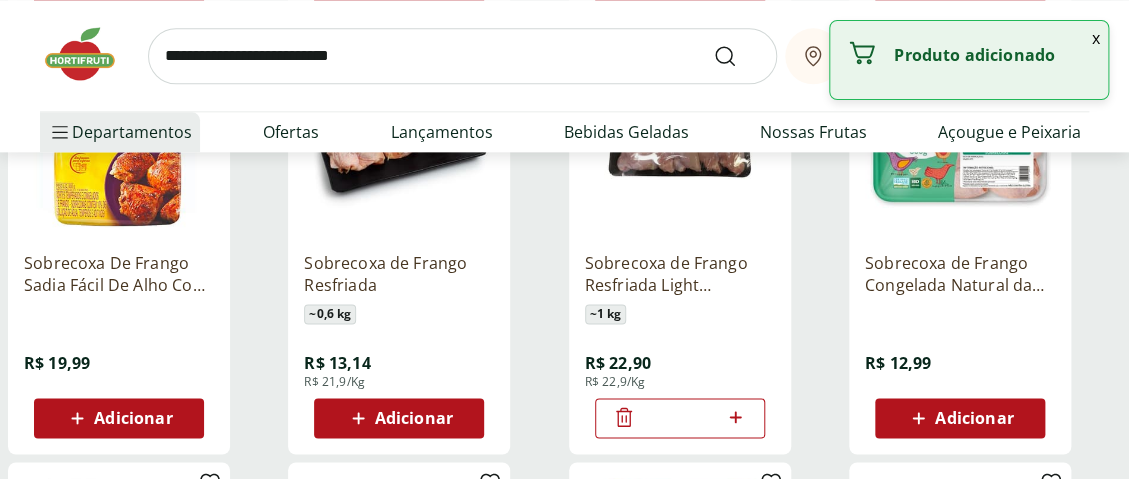 click 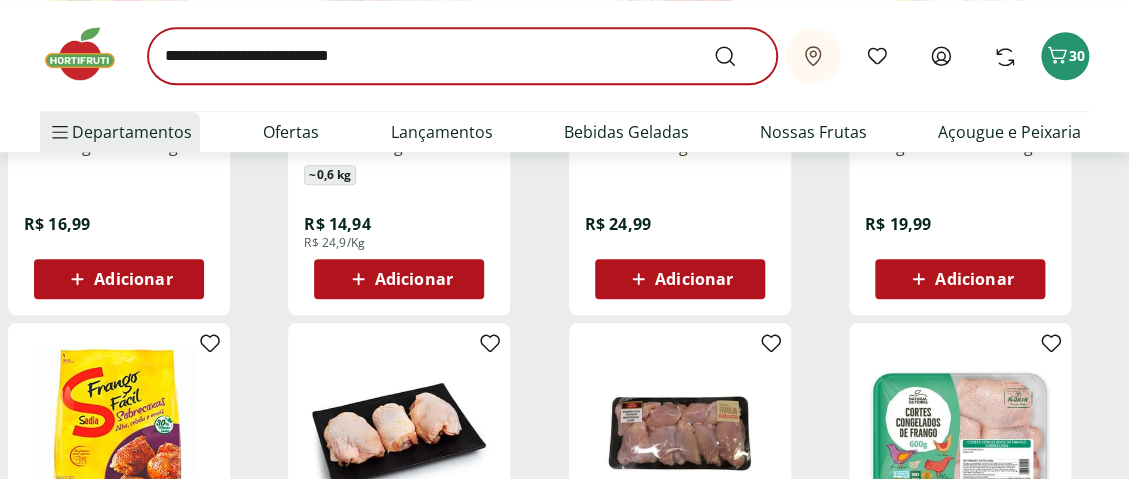 scroll, scrollTop: 500, scrollLeft: 0, axis: vertical 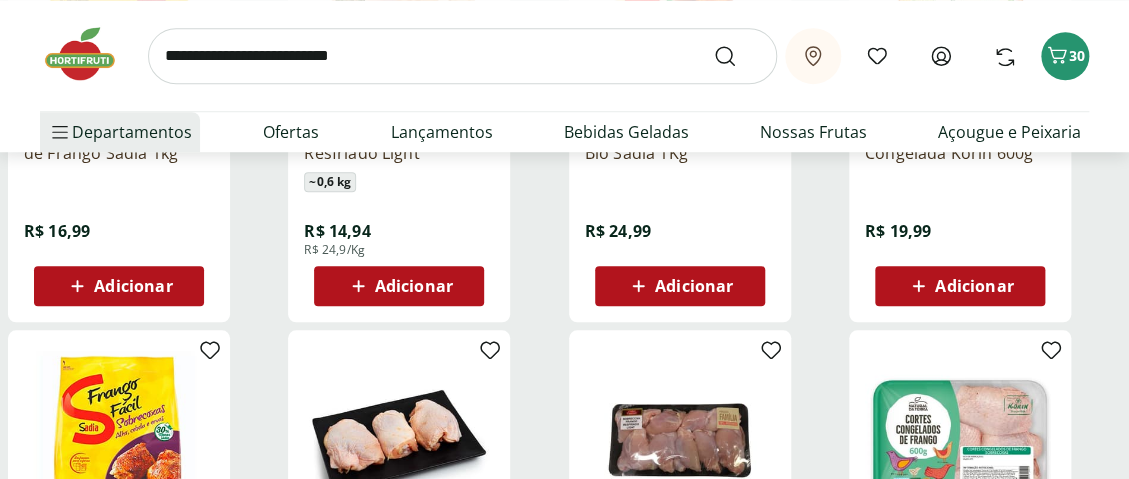 click at bounding box center (462, 56) 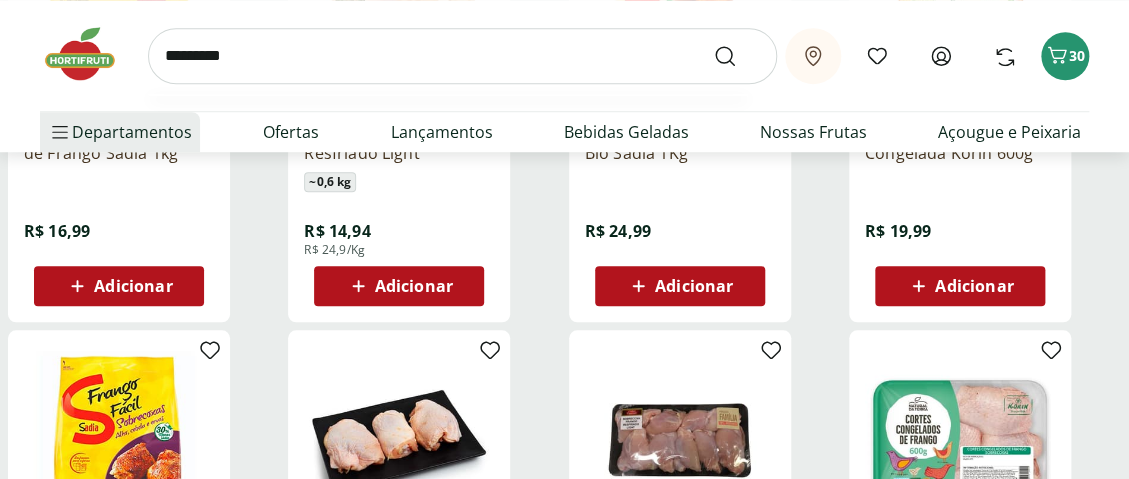 type on "*********" 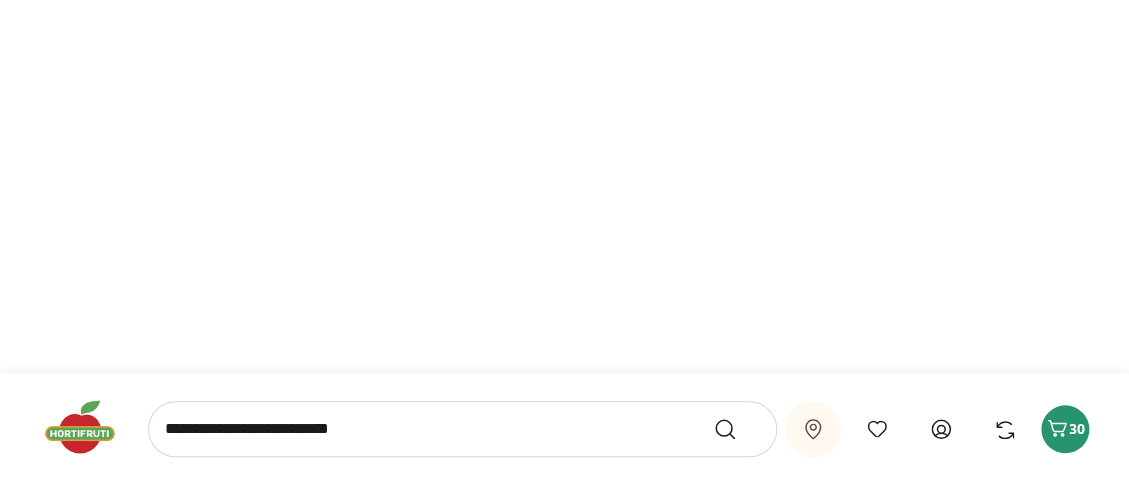 scroll, scrollTop: 0, scrollLeft: 0, axis: both 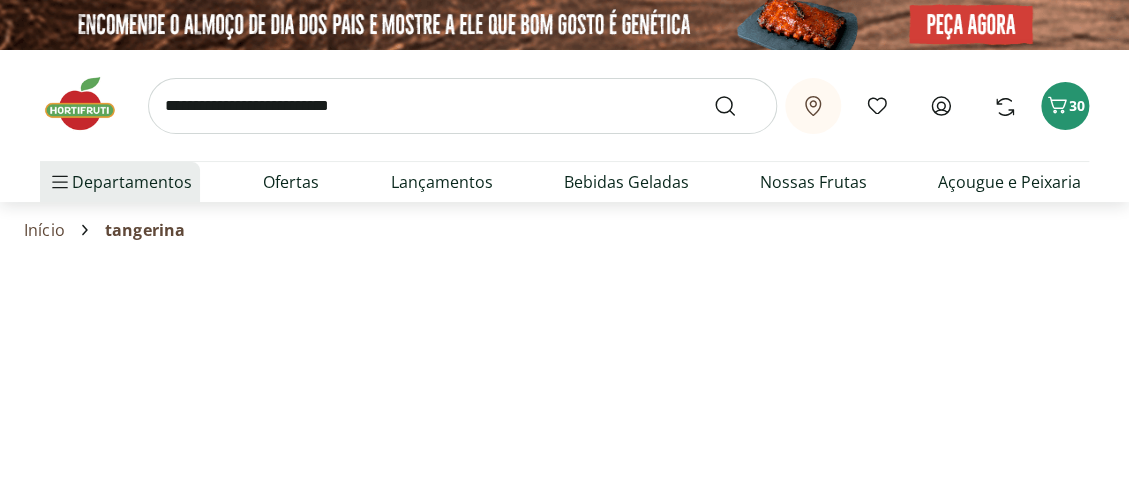 select on "**********" 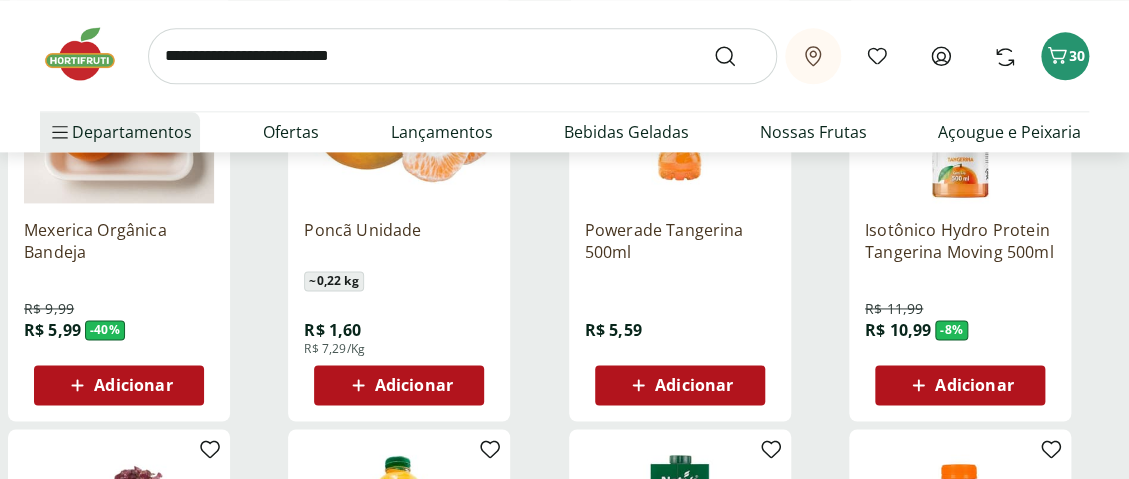 scroll, scrollTop: 800, scrollLeft: 0, axis: vertical 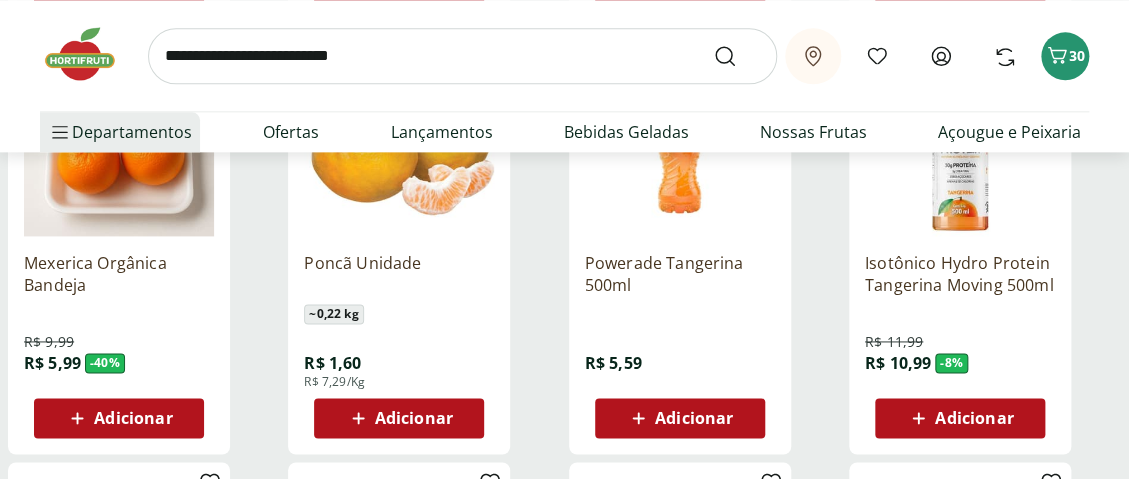 click on "Adicionar" at bounding box center [414, 418] 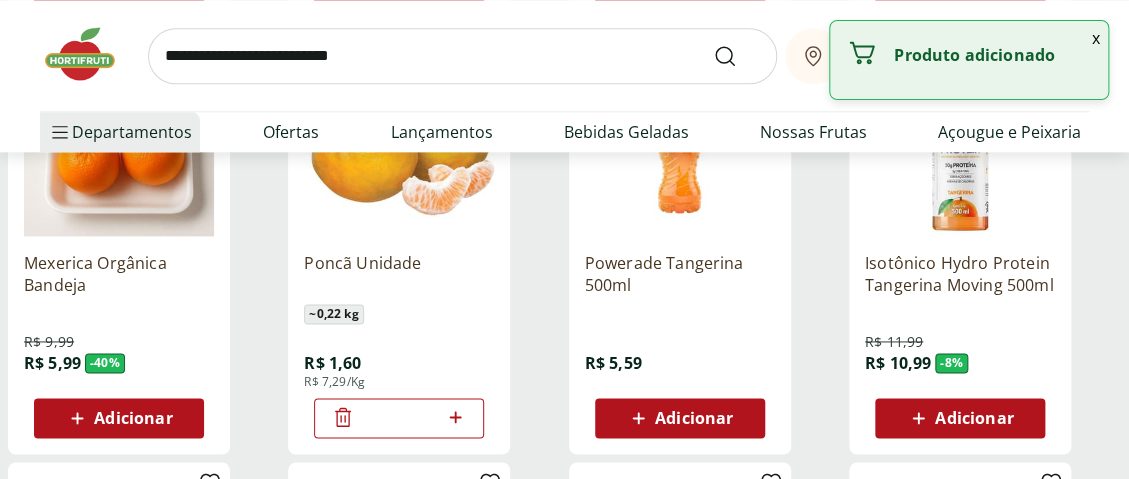 drag, startPoint x: 404, startPoint y: 416, endPoint x: 441, endPoint y: 355, distance: 71.34424 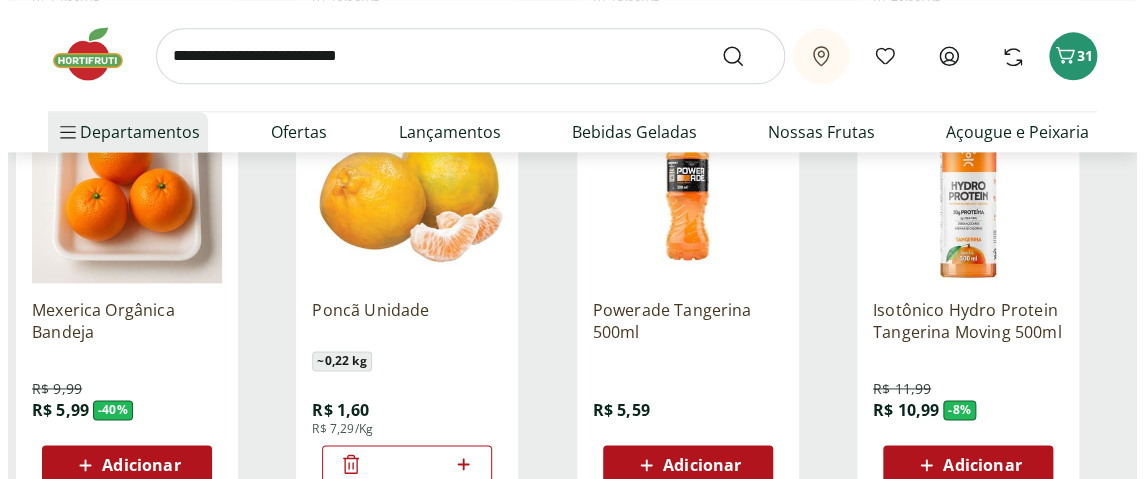 scroll, scrollTop: 800, scrollLeft: 0, axis: vertical 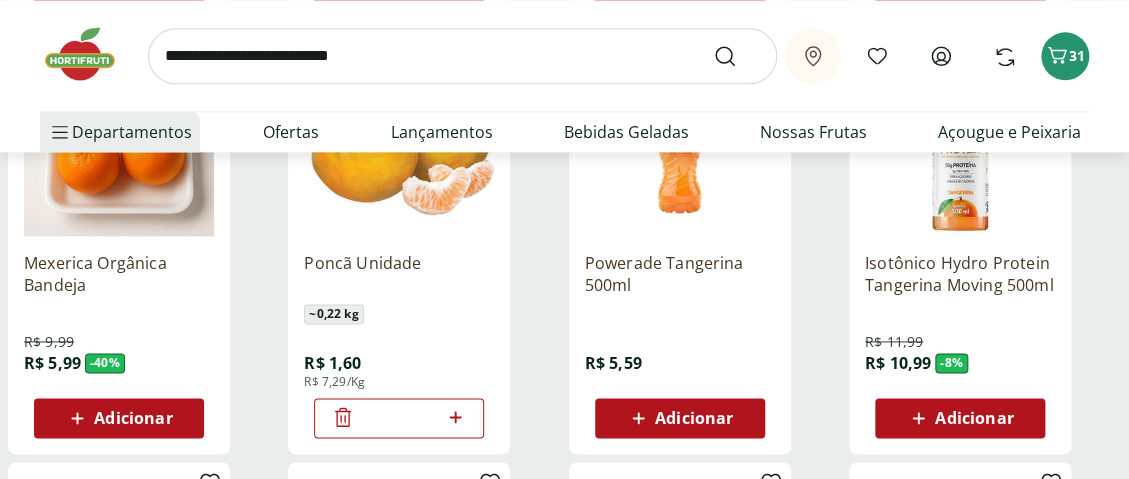 type on "**" 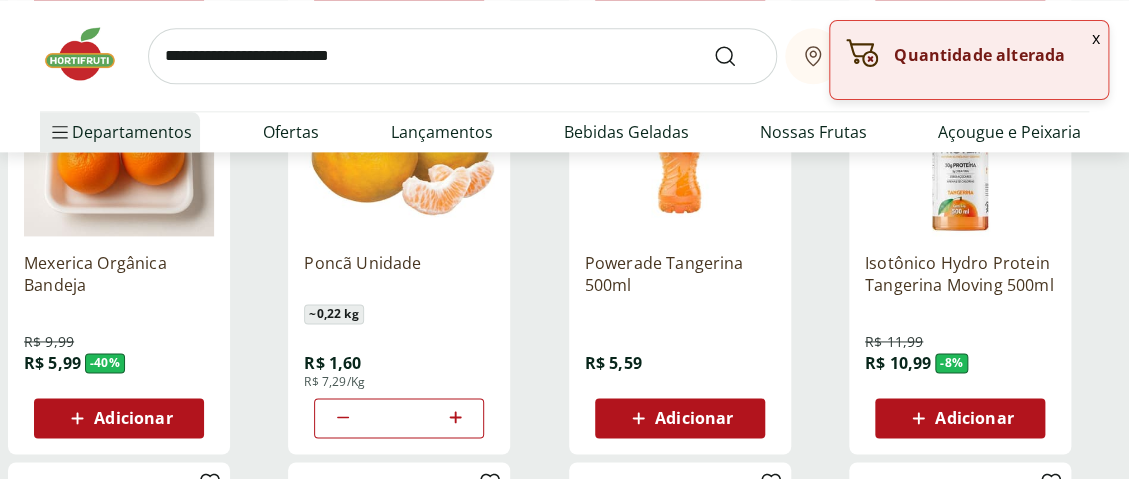 click on "Poncã Unidade ~ 0,22 kg R$ 1,60 R$ 7,29/Kg **" at bounding box center (424, 242) 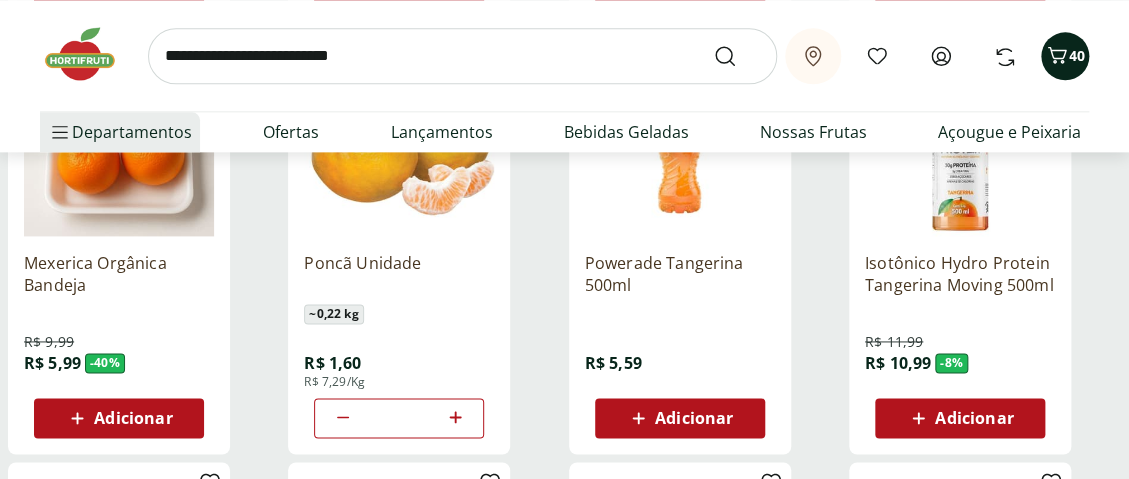 click on "40" at bounding box center [1077, 55] 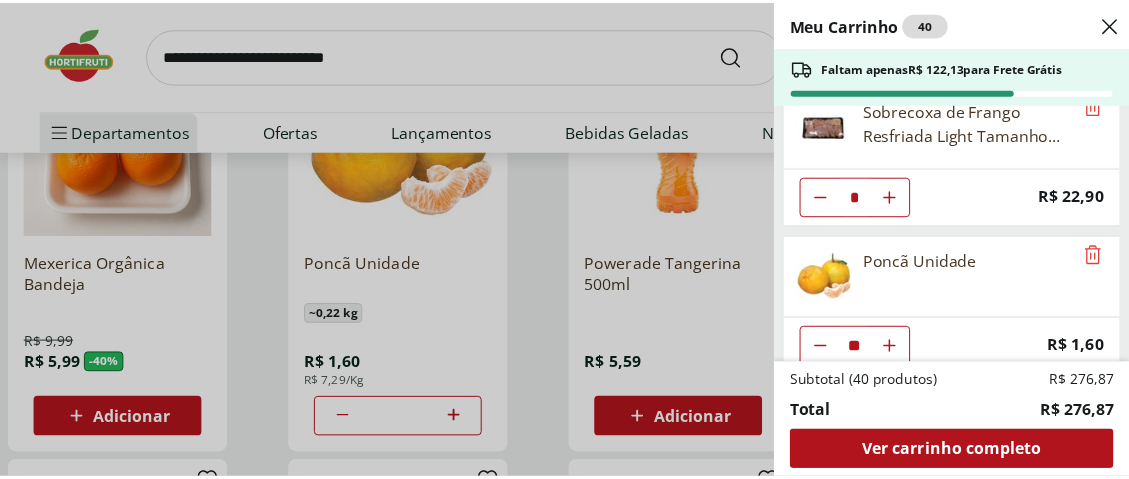 scroll, scrollTop: 1241, scrollLeft: 0, axis: vertical 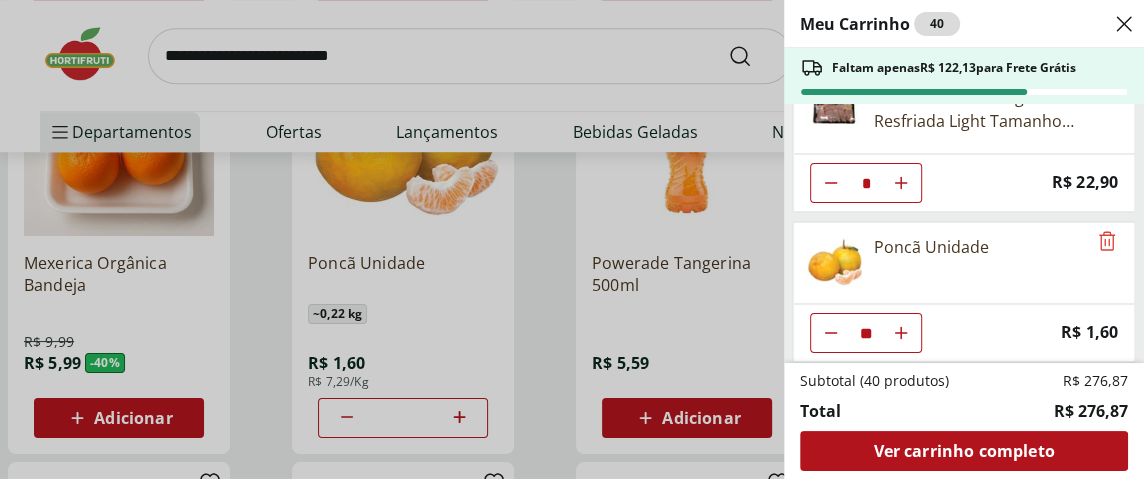 click on "Meu Carrinho 40 Faltam apenas  R$ 122,13  para Frete Grátis Cerveja Longneck Corona Extra 330ml * Price: R$ 6,29 Refrigerante Coca-Cola Zero 1,5L * Price: R$ 7,99 Farinha de Mandioca Grossa Granfino 1kg * Price: R$ 9,29 Alface Americana Unidade * Price: R$ 3,99 Ovos Brancos Embalados com 30 unidades * Price: R$ 19,99 Manga Palmer Unidade * Price: R$ 5,04 Uva Verde sem Semente Natural da Terra 500g * Price: R$ 12,49 Leite Uht Italac Especial Integral 1L ** Price: R$ 7,99 Sobrecoxa de Frango Resfriada Light Tamanho Família * Price: R$ 22,90 Poncã Unidade ** Price: R$ 1,60 Subtotal (40 produtos) R$ 276,87 Total R$ 276,87 Ver carrinho completo" at bounding box center [572, 239] 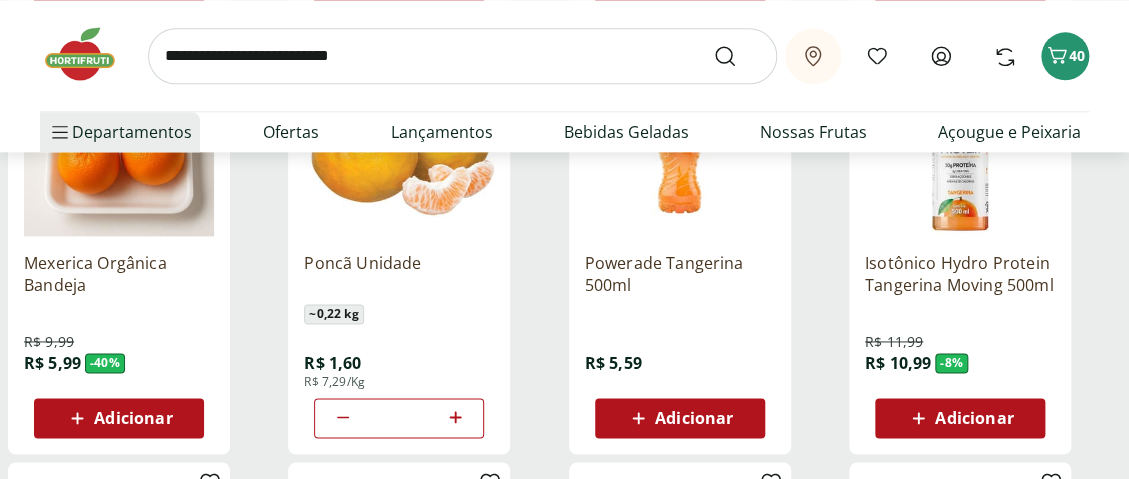 click at bounding box center (90, 54) 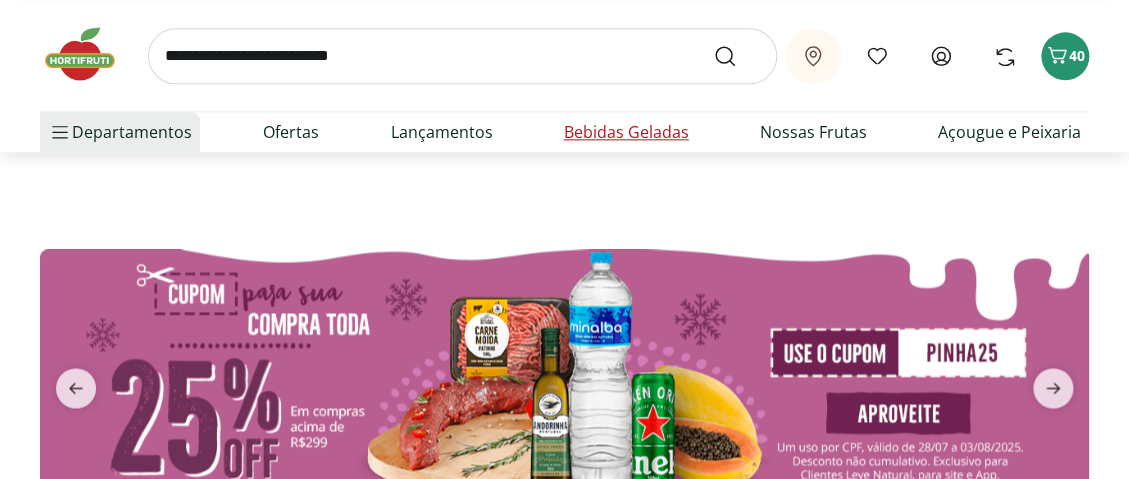 scroll, scrollTop: 0, scrollLeft: 0, axis: both 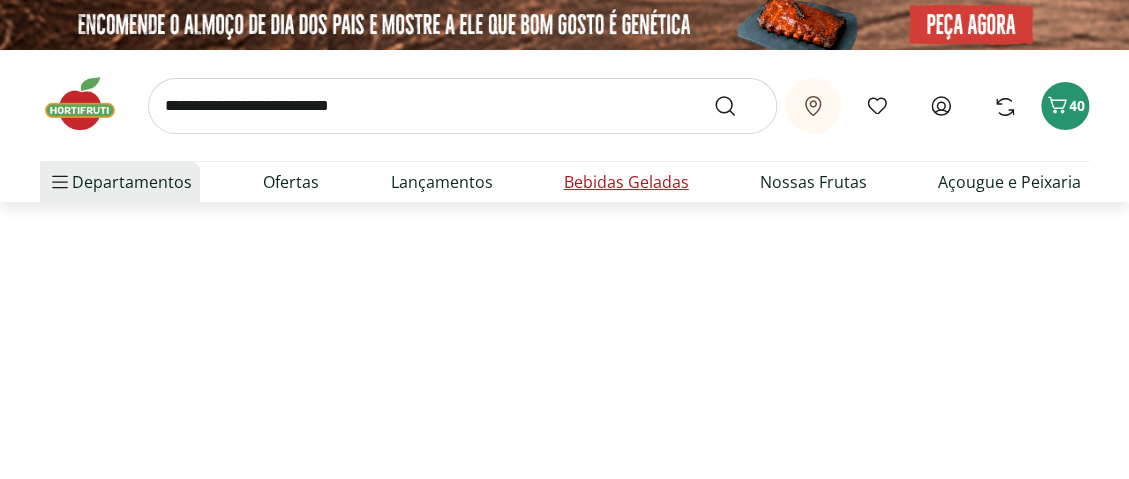 type on "*" 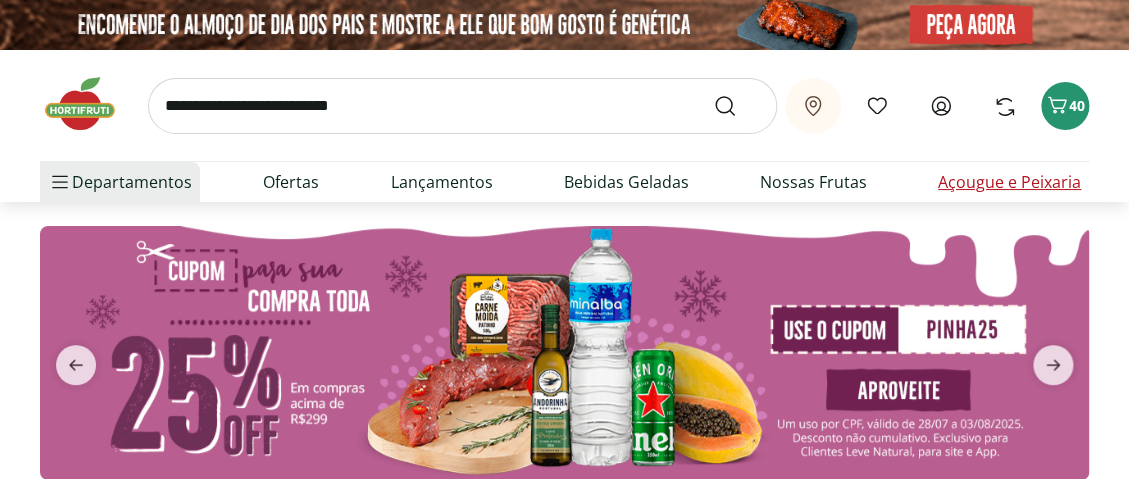 click on "Açougue e Peixaria" at bounding box center [1009, 182] 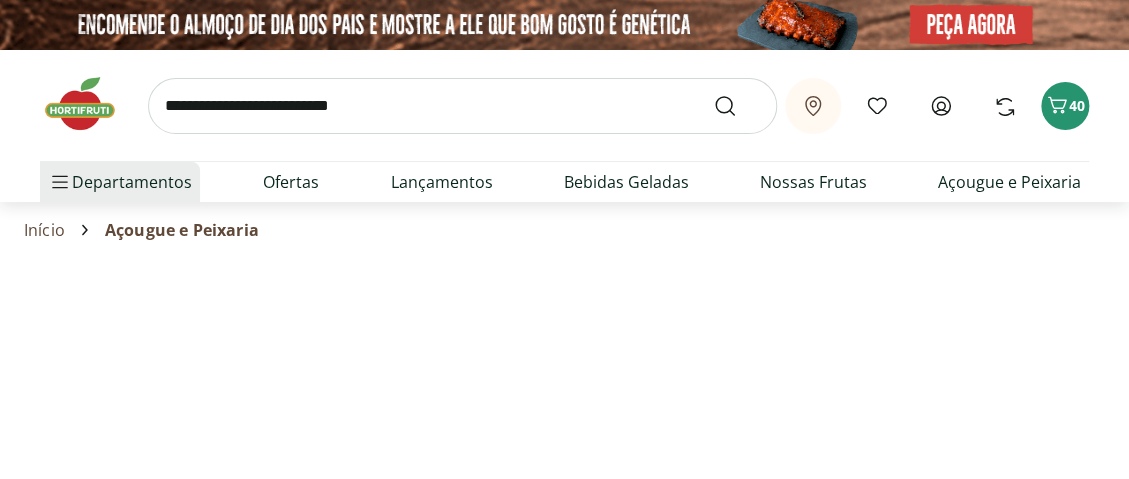 select on "**********" 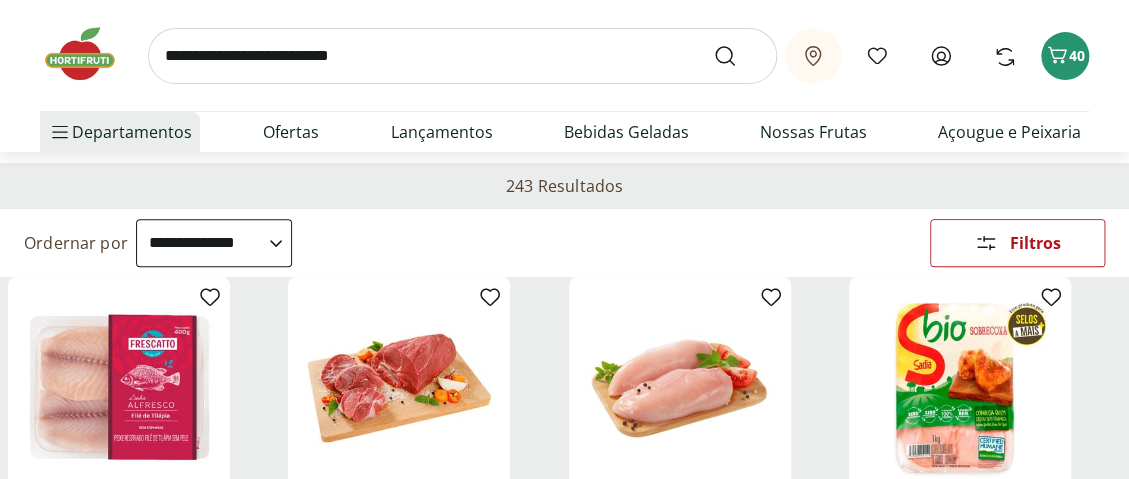 scroll, scrollTop: 0, scrollLeft: 0, axis: both 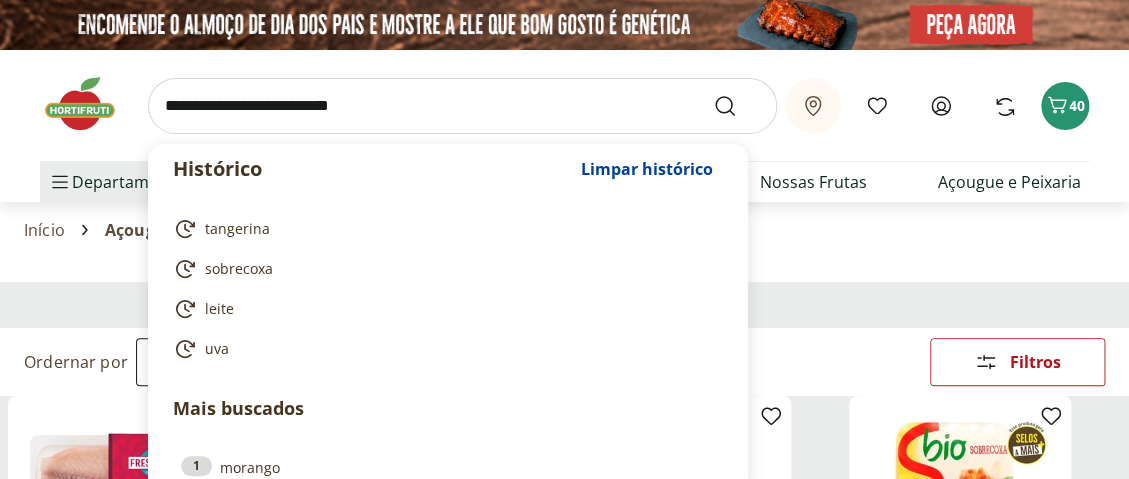click at bounding box center (462, 106) 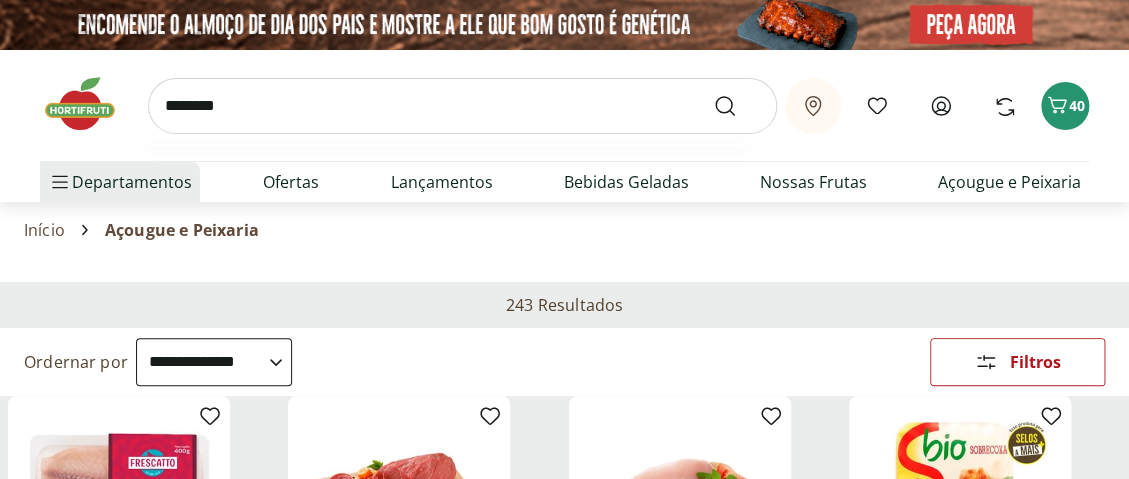 type on "********" 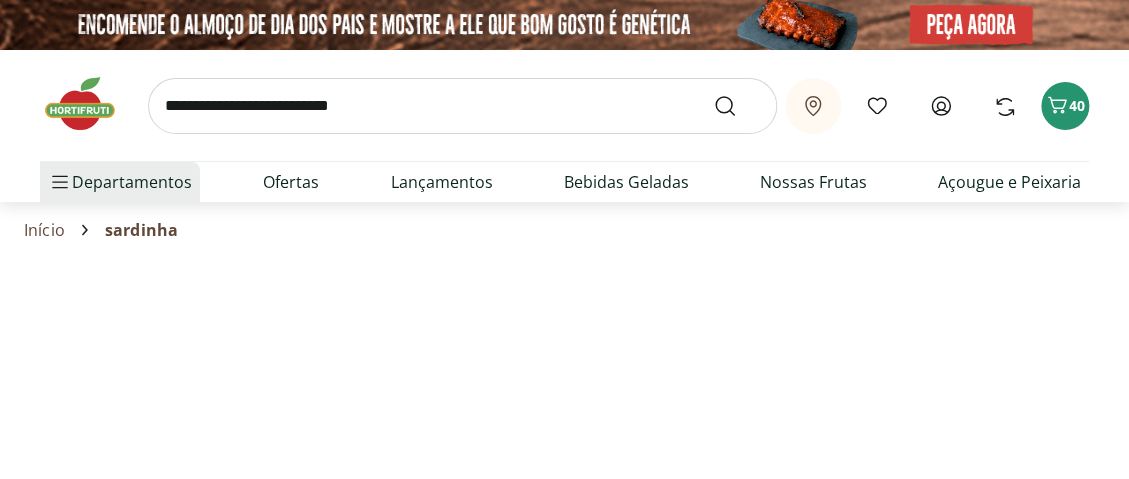 select on "**********" 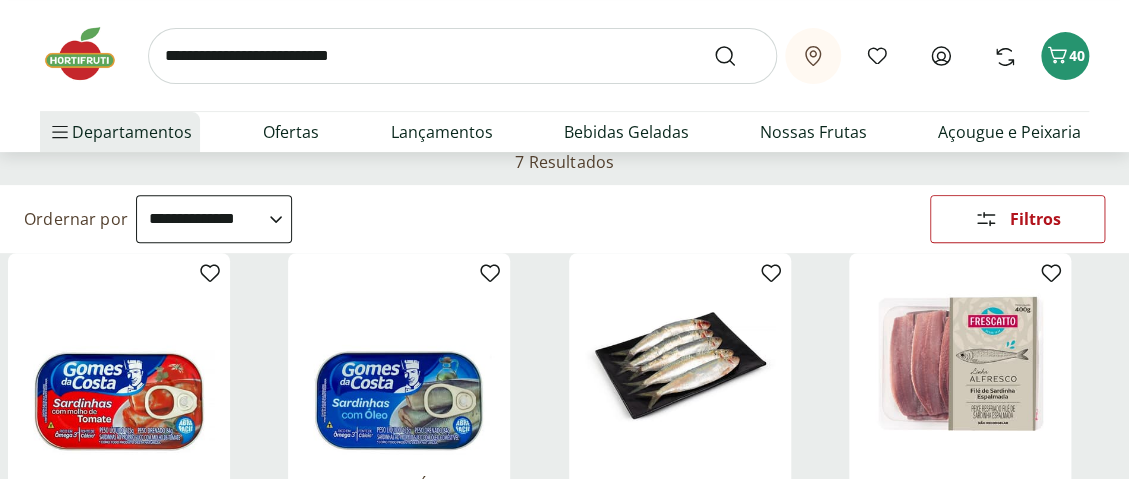 scroll, scrollTop: 0, scrollLeft: 0, axis: both 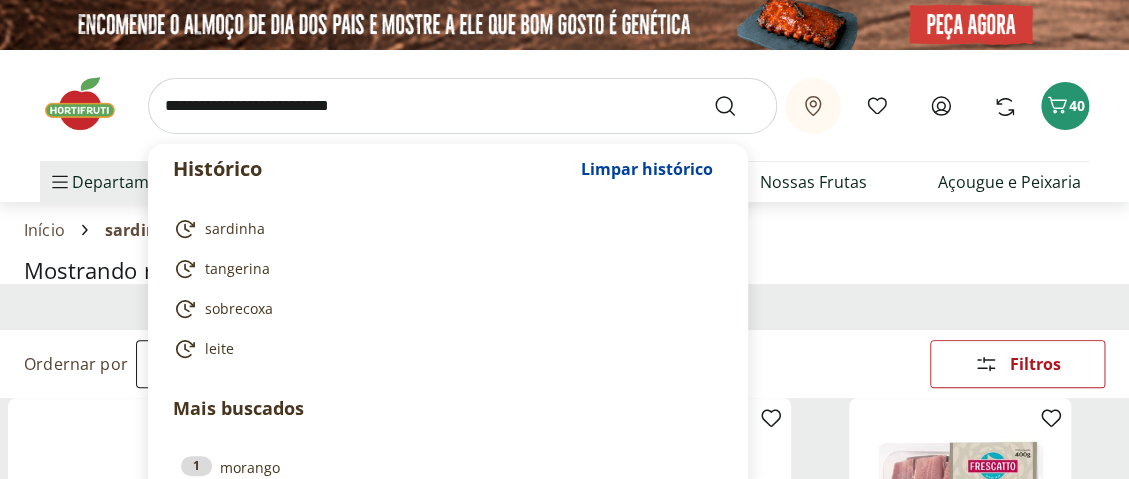 click at bounding box center (462, 106) 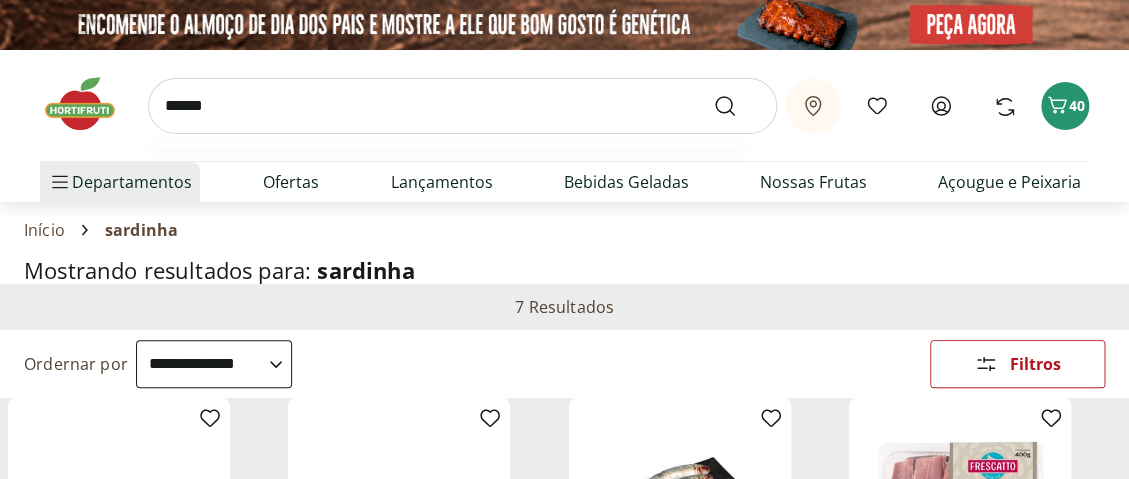 type on "*******" 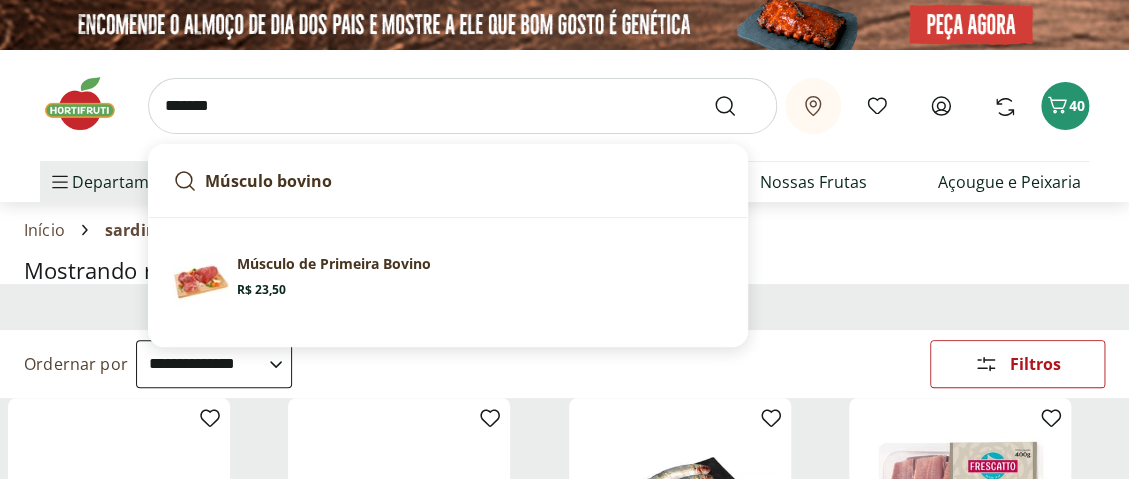 click at bounding box center (737, 106) 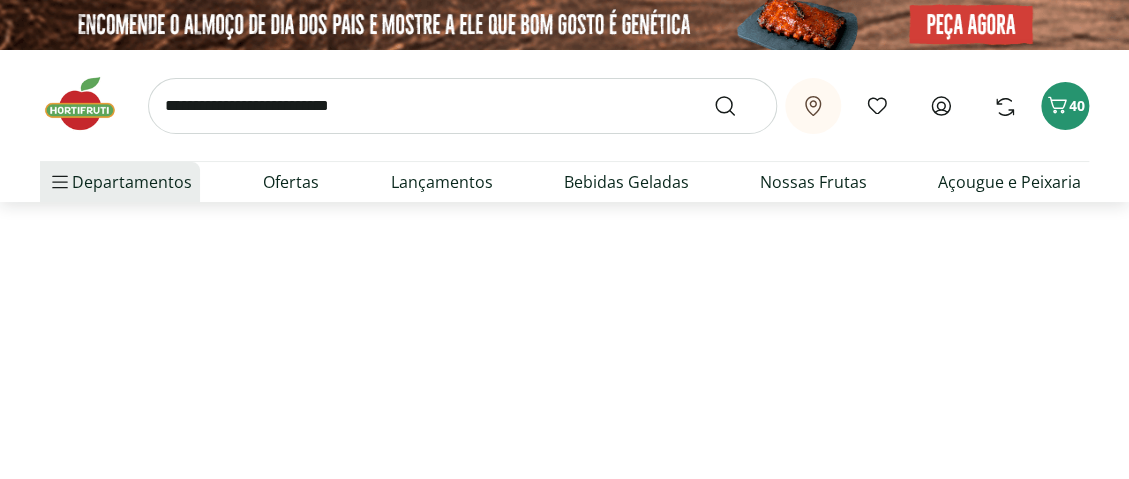 select on "**********" 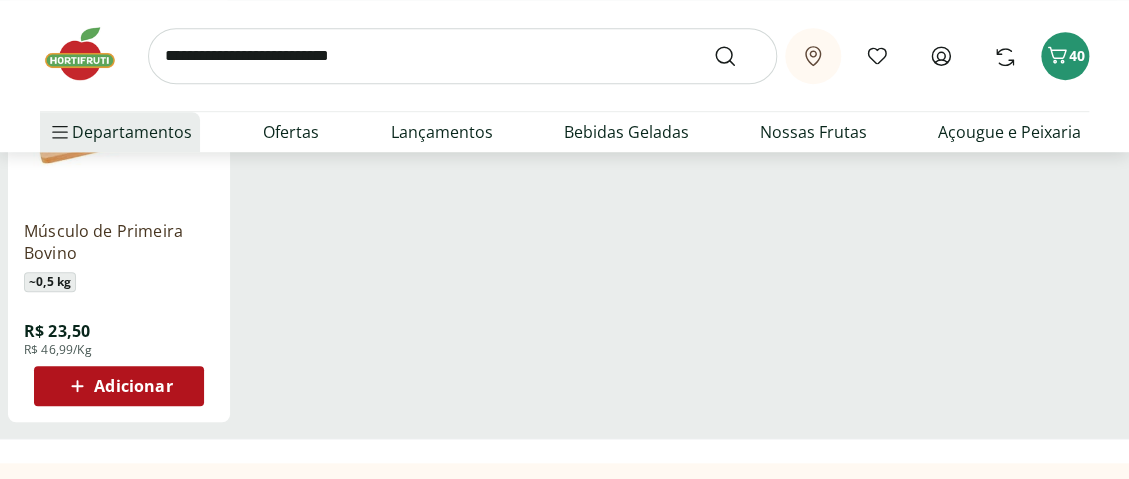 scroll, scrollTop: 500, scrollLeft: 0, axis: vertical 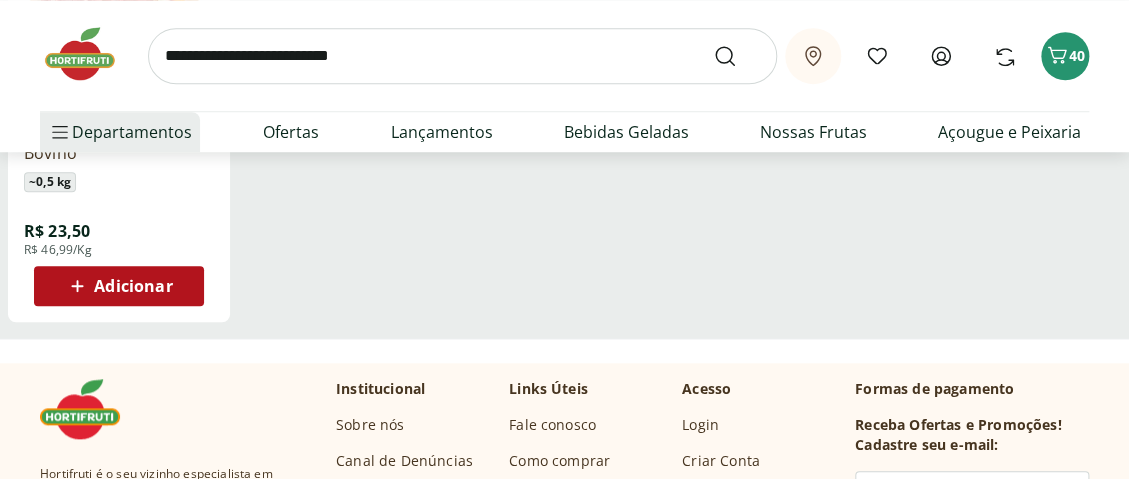 click on "Adicionar" at bounding box center (133, 286) 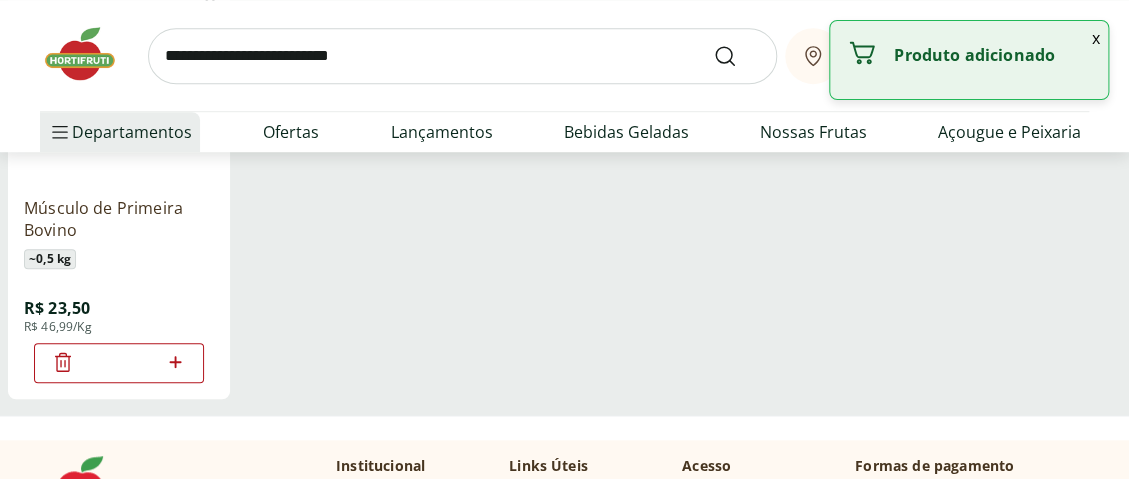 scroll, scrollTop: 50, scrollLeft: 0, axis: vertical 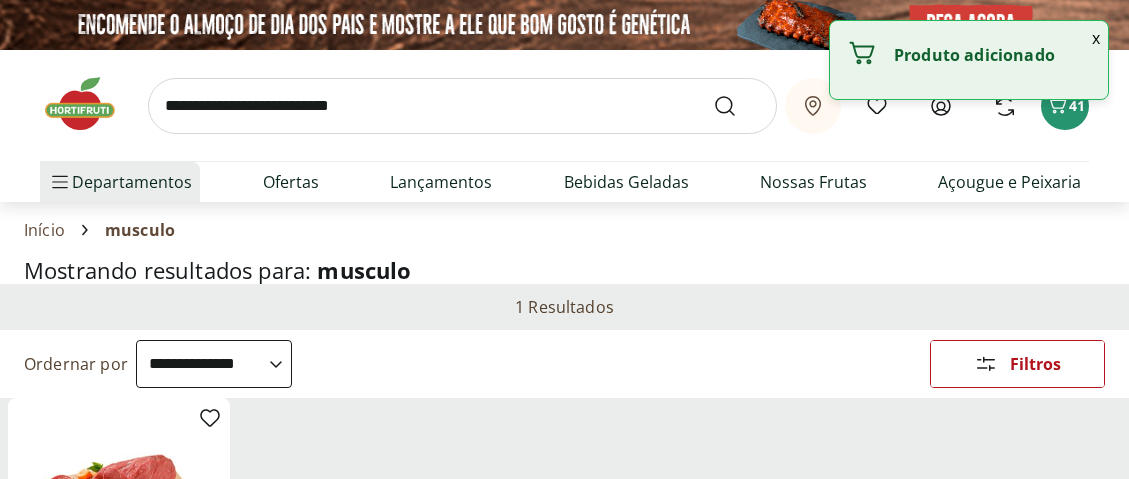 select on "**********" 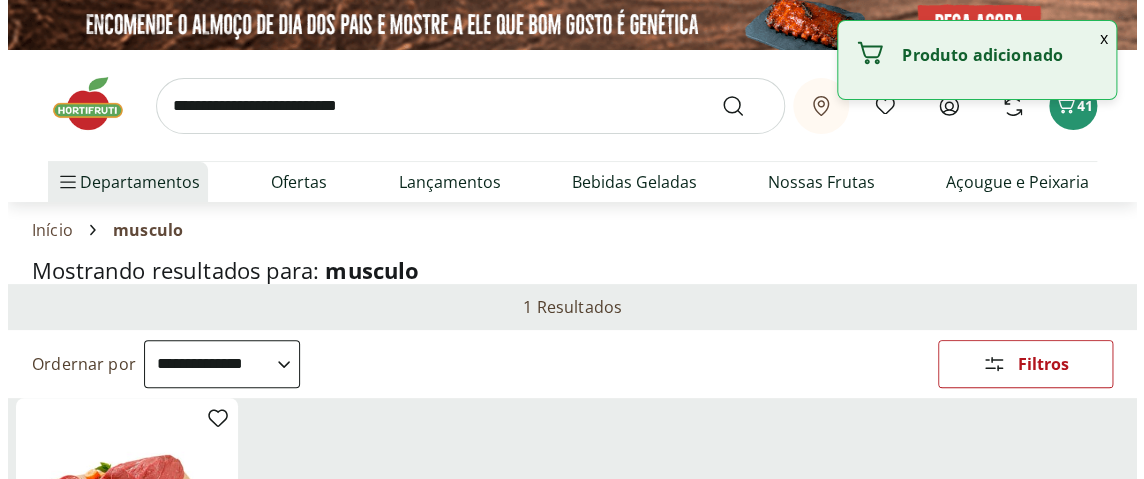 scroll, scrollTop: 0, scrollLeft: 0, axis: both 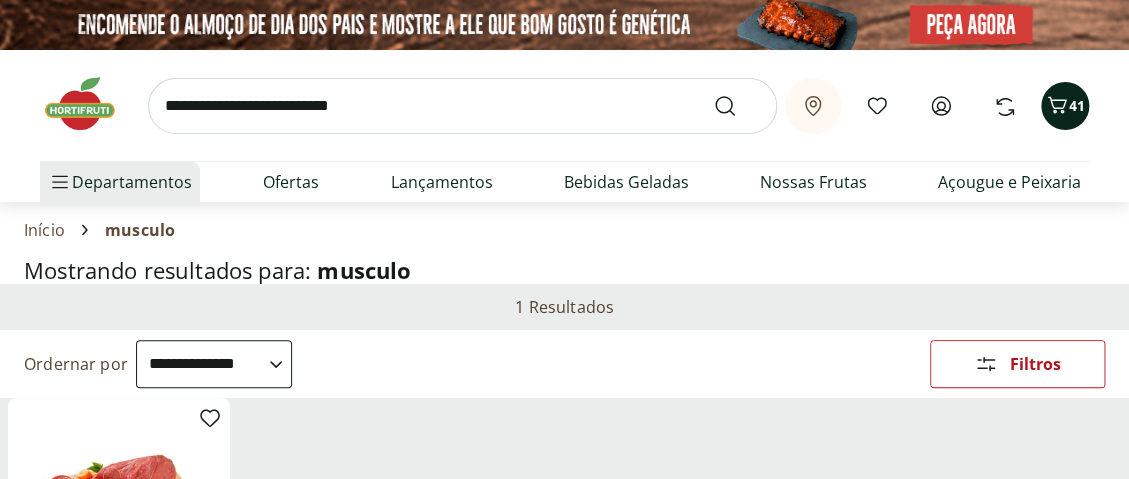 click on "41" at bounding box center [1077, 105] 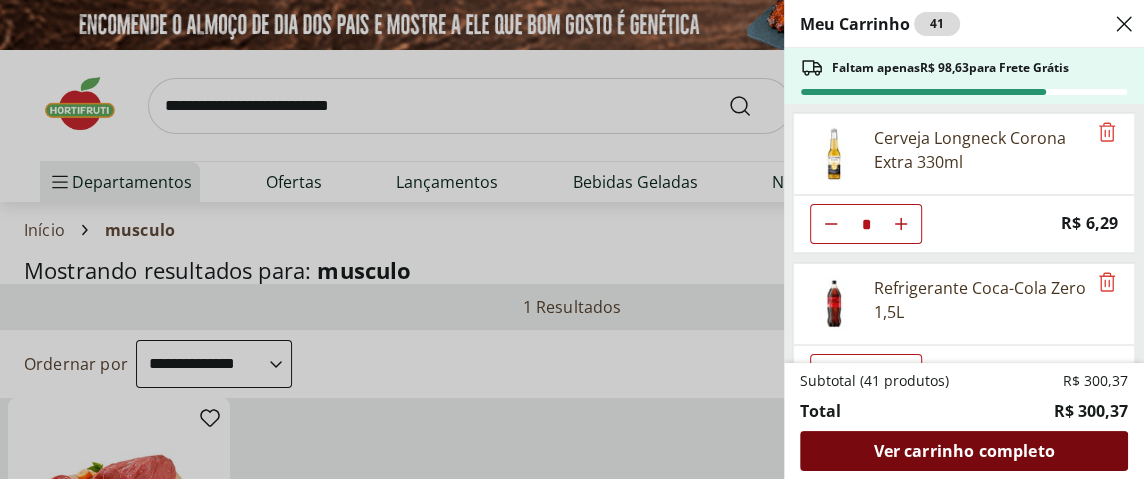 click on "Ver carrinho completo" at bounding box center (963, 451) 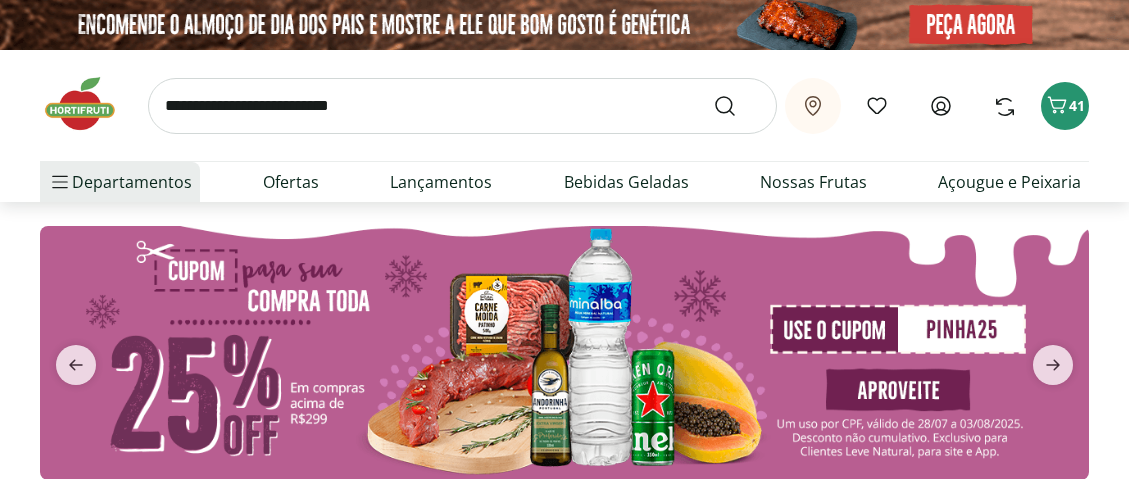 scroll, scrollTop: 0, scrollLeft: 0, axis: both 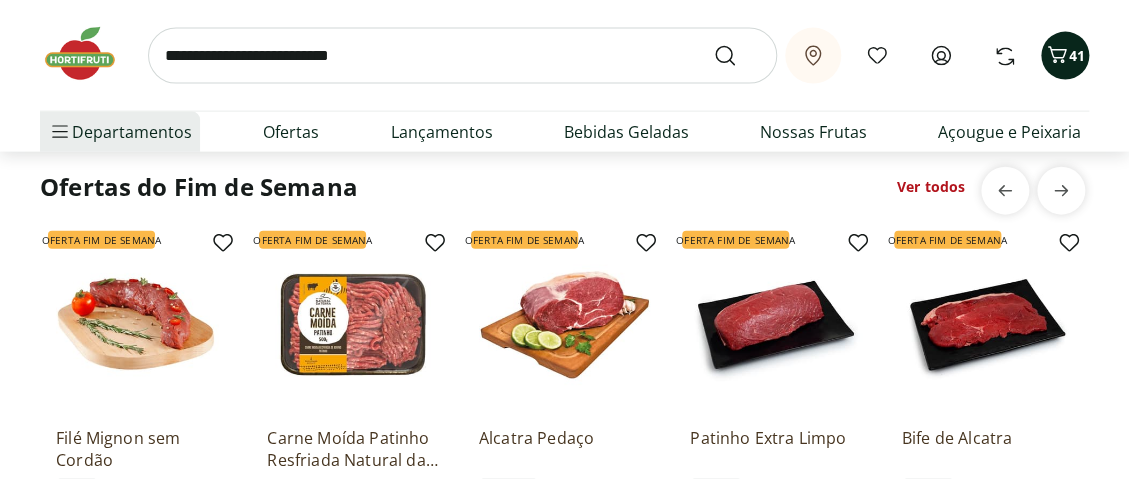 click on "41" at bounding box center (1077, 55) 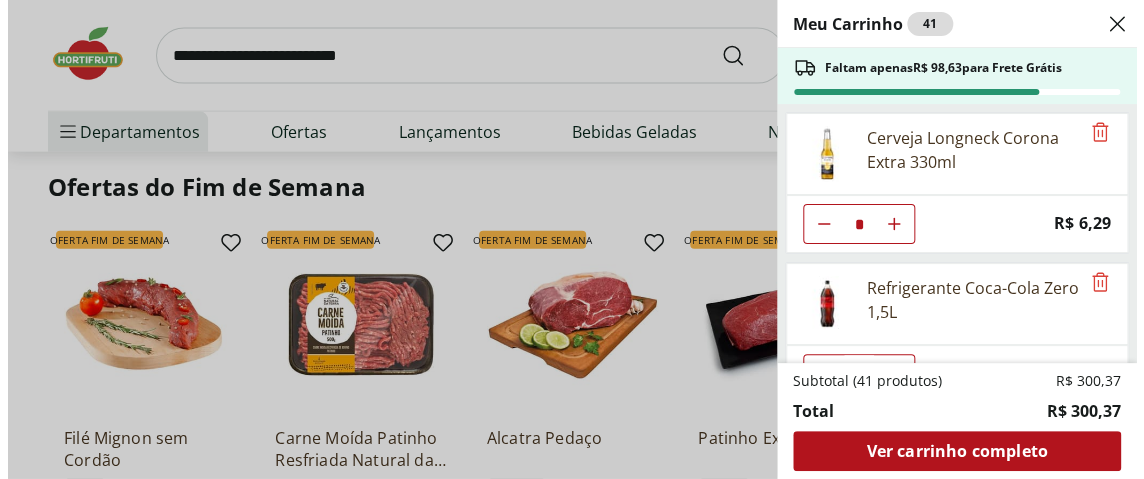 scroll, scrollTop: 1507, scrollLeft: 0, axis: vertical 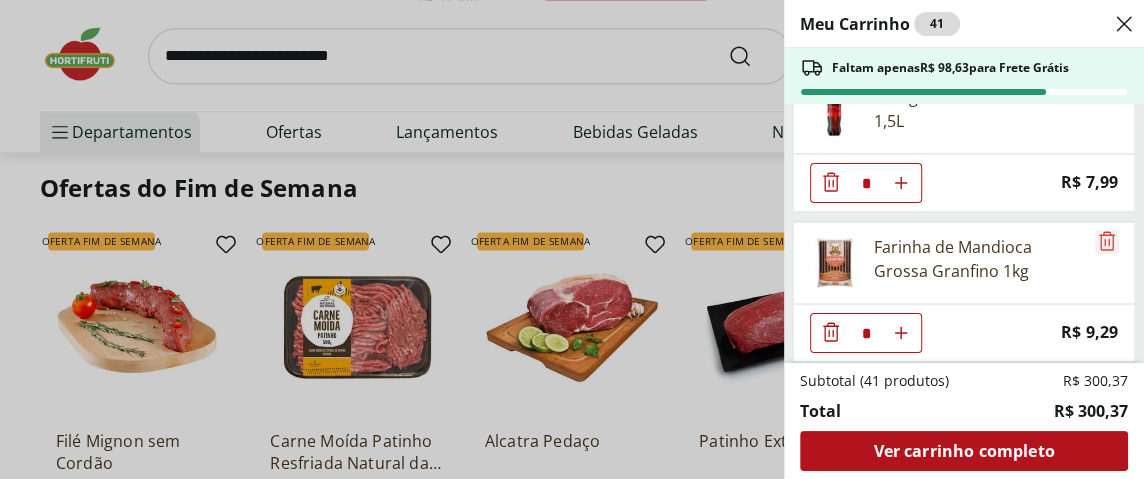 click 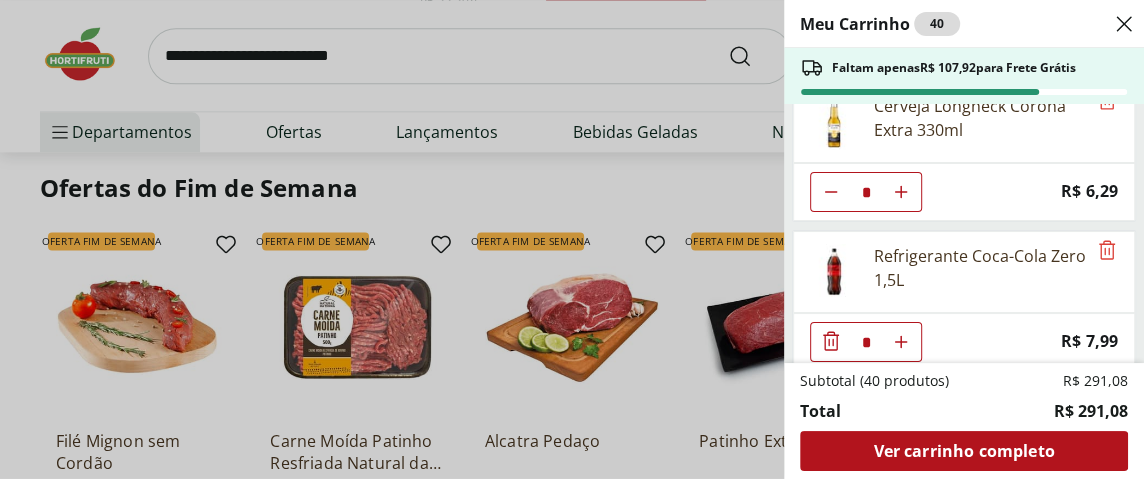 scroll, scrollTop: 0, scrollLeft: 0, axis: both 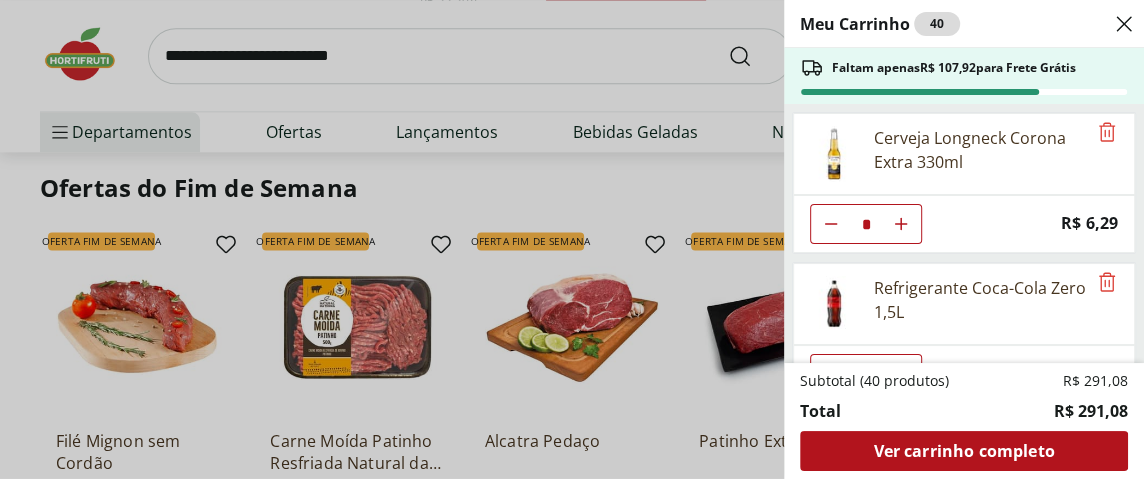 click on "Meu Carrinho 40 Faltam apenas  R$ 107,92  para Frete Grátis Cerveja Longneck Corona Extra 330ml * Price: R$ 6,29 Refrigerante Coca-Cola Zero 1,5L * Price: R$ 7,99 Alface Americana Unidade * Price: R$ 3,99 Ovos Brancos Embalados com 30 unidades * Price: R$ 19,99 Manga Palmer Unidade * Price: R$ 5,04 Uva Verde sem Semente Natural da Terra 500g * Price: R$ 12,49 Leite Uht Italac Especial Integral 1L ** Price: R$ 7,99 Sobrecoxa de Frango Resfriada Light Tamanho Família * Price: R$ 22,90 Poncã Unidade ** Price: R$ 1,60 Músculo de Primeira Bovino * Price: R$ 23,50 Subtotal (40 produtos) R$ 291,08 Total R$ 291,08 Ver carrinho completo" at bounding box center (572, 239) 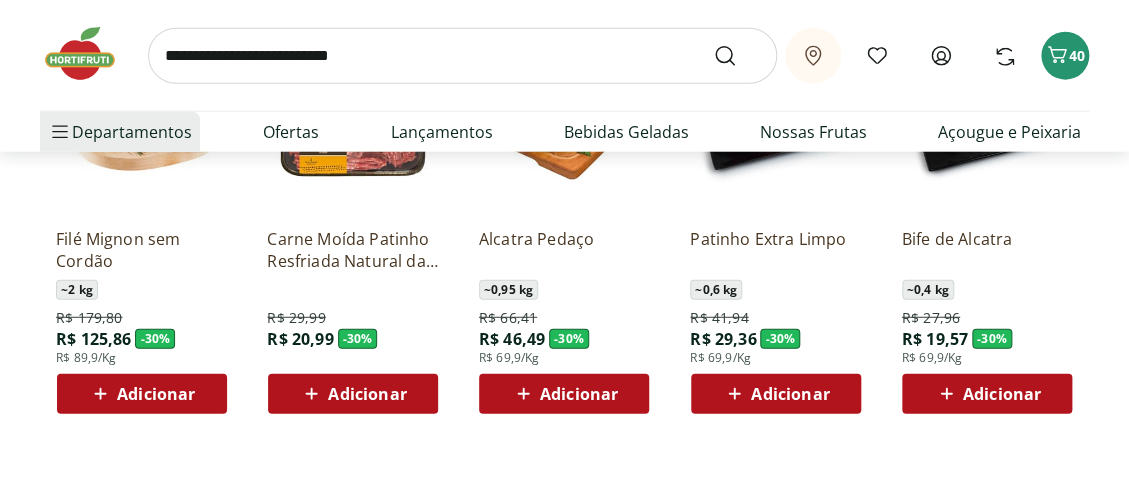 scroll, scrollTop: 1700, scrollLeft: 0, axis: vertical 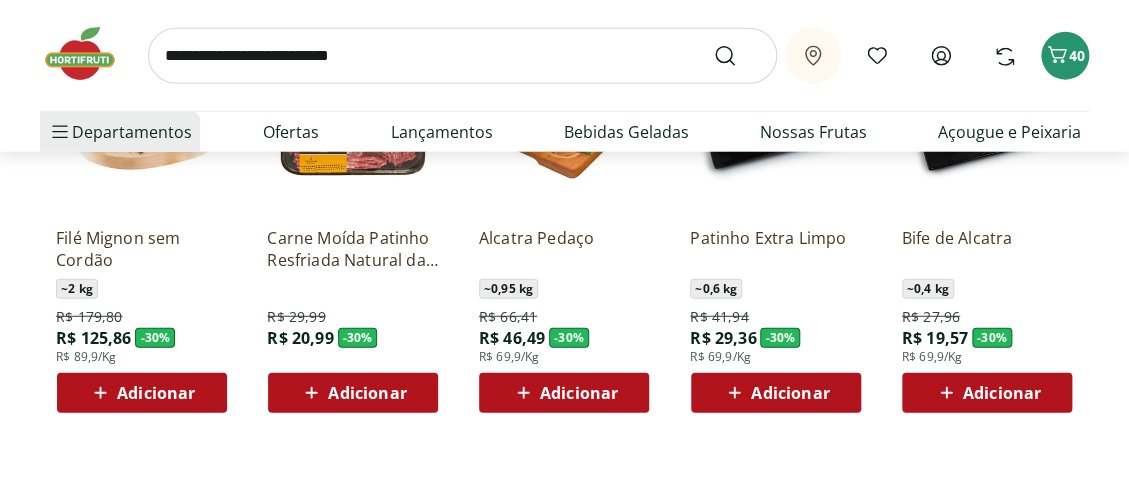 click on "Adicionar" at bounding box center (367, 393) 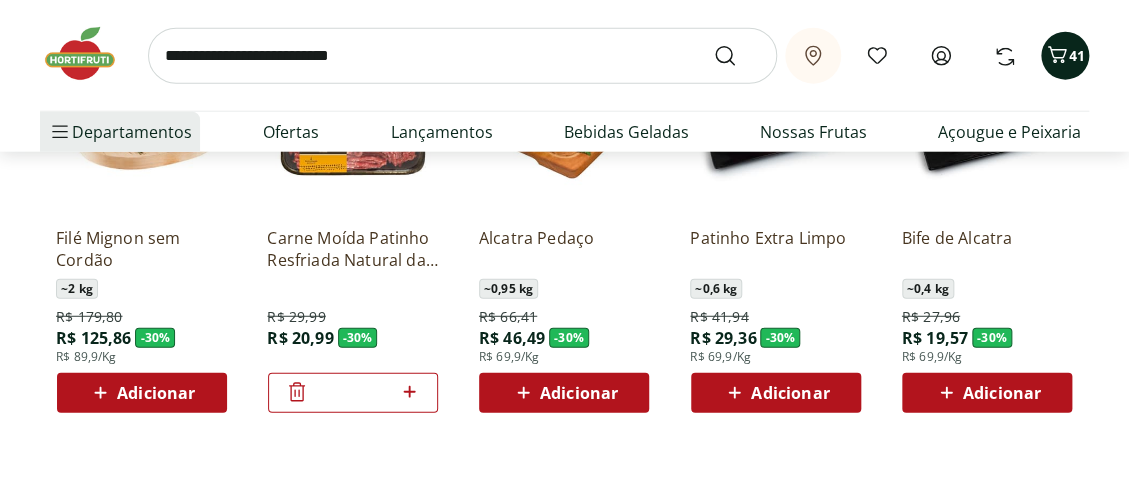 click 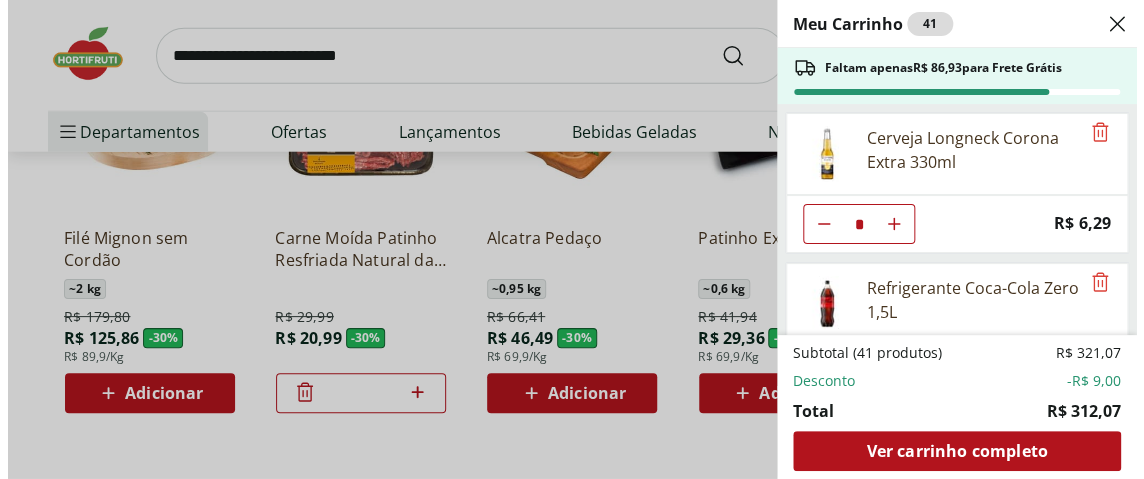 scroll, scrollTop: 1708, scrollLeft: 0, axis: vertical 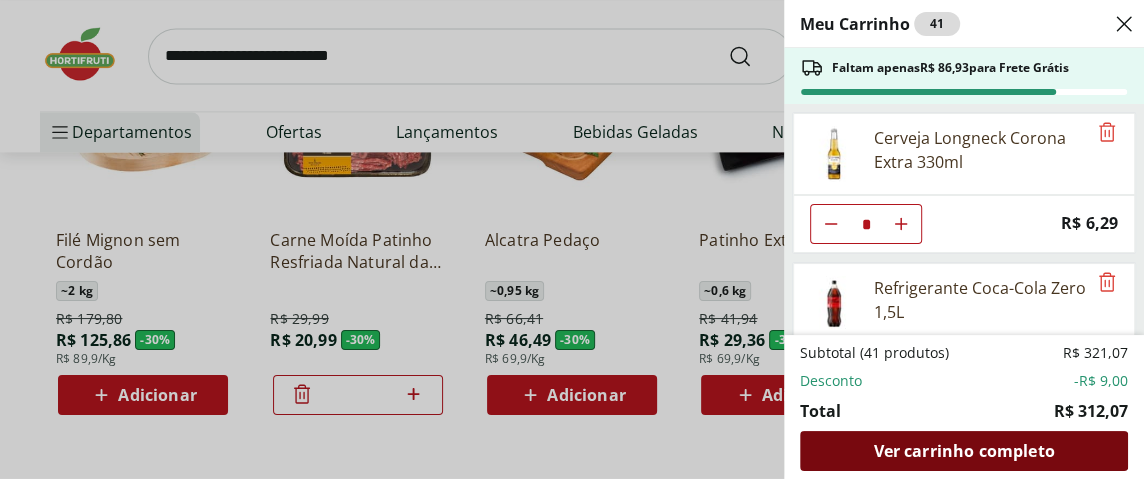 click on "Ver carrinho completo" at bounding box center (963, 451) 